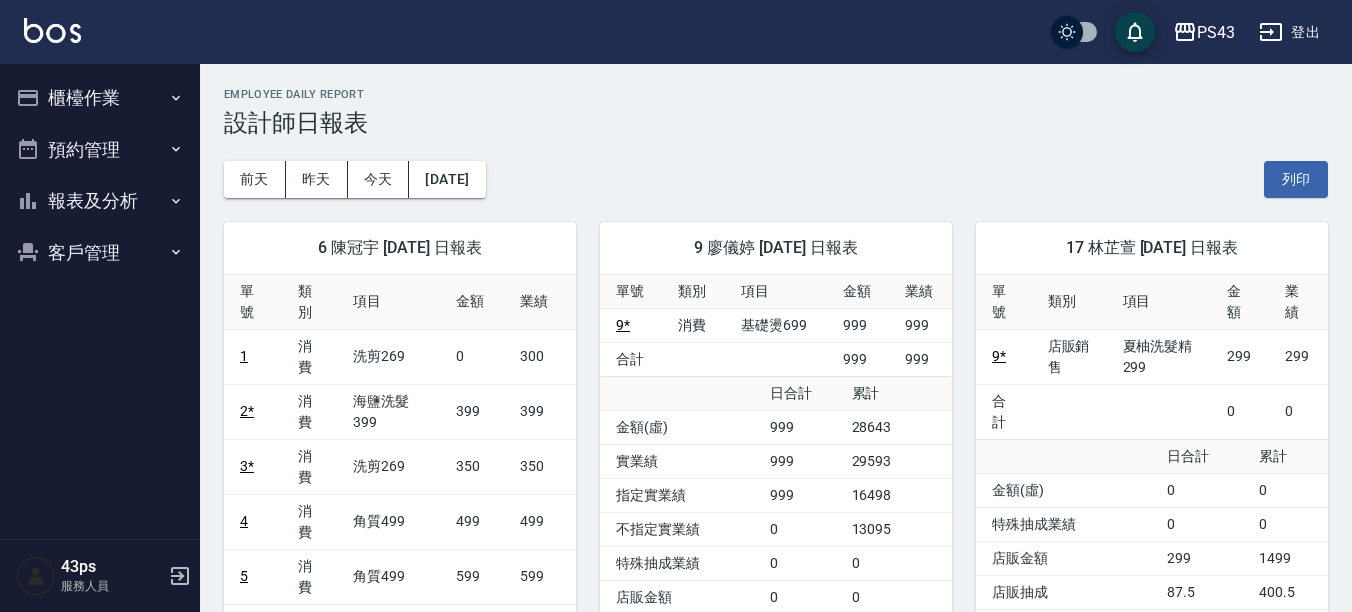 scroll, scrollTop: 0, scrollLeft: 0, axis: both 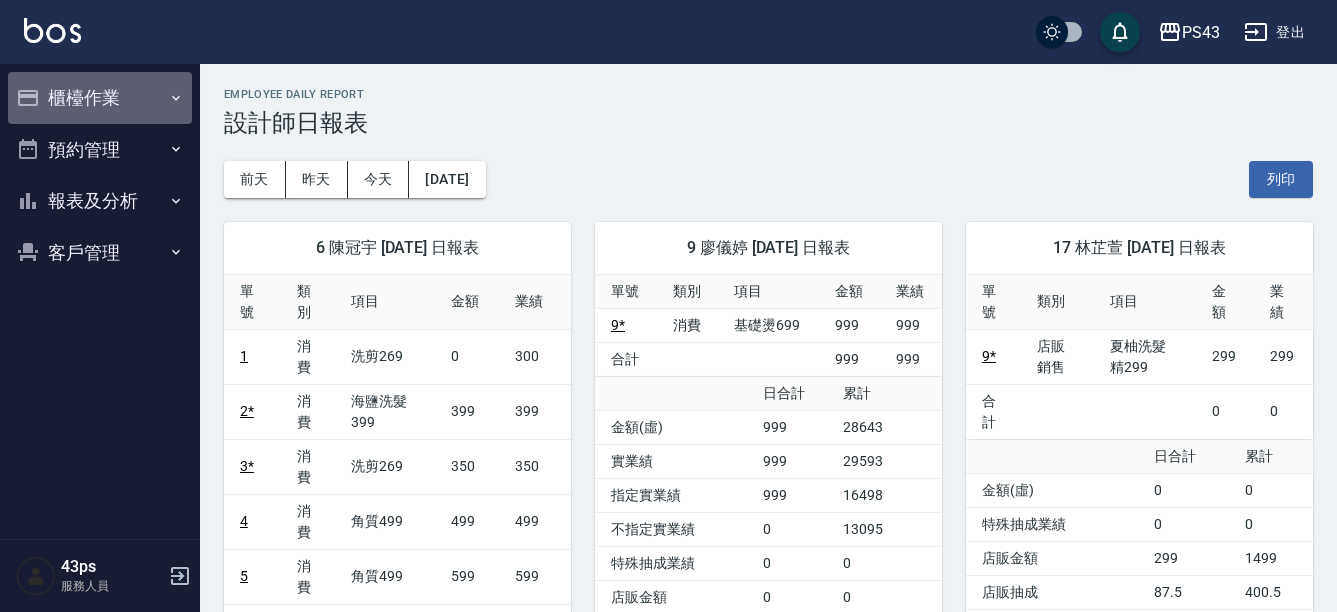 click on "櫃檯作業" at bounding box center [100, 98] 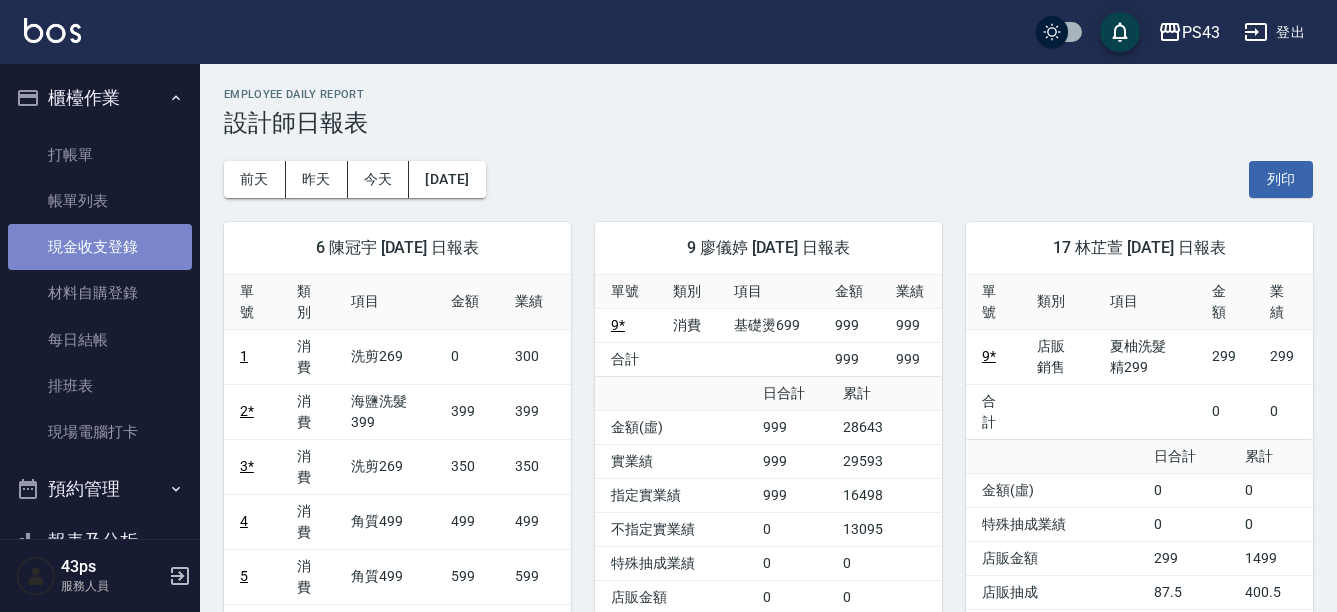 click on "現金收支登錄" at bounding box center [100, 247] 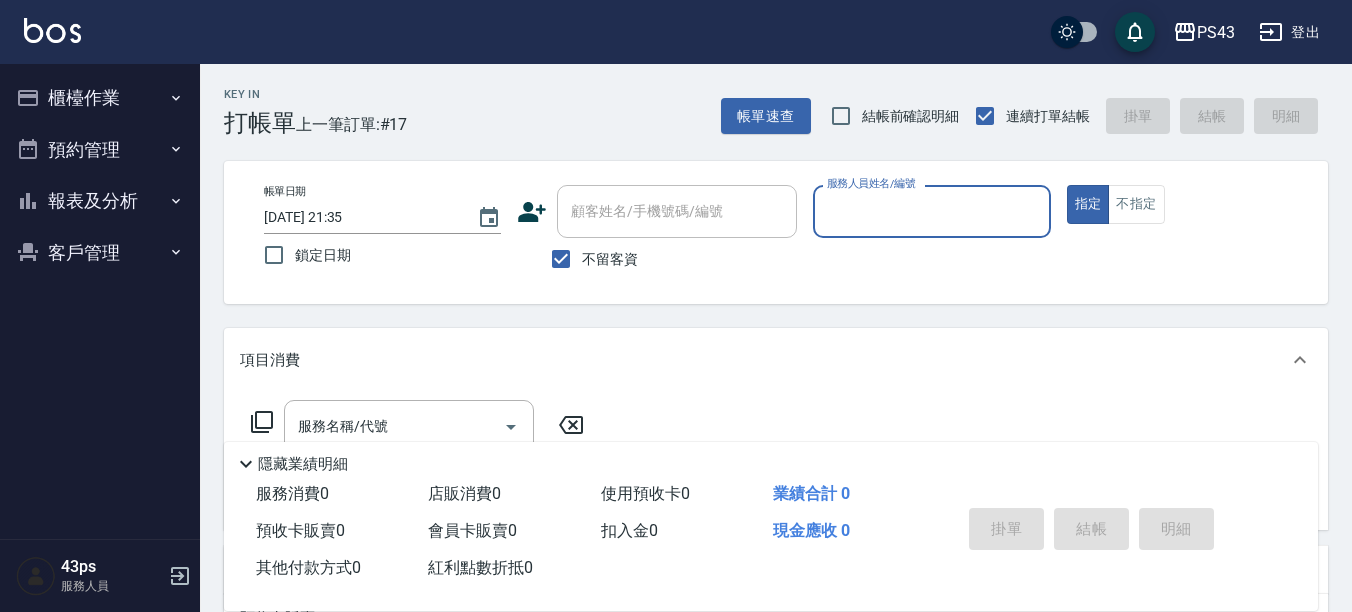 scroll, scrollTop: 0, scrollLeft: 0, axis: both 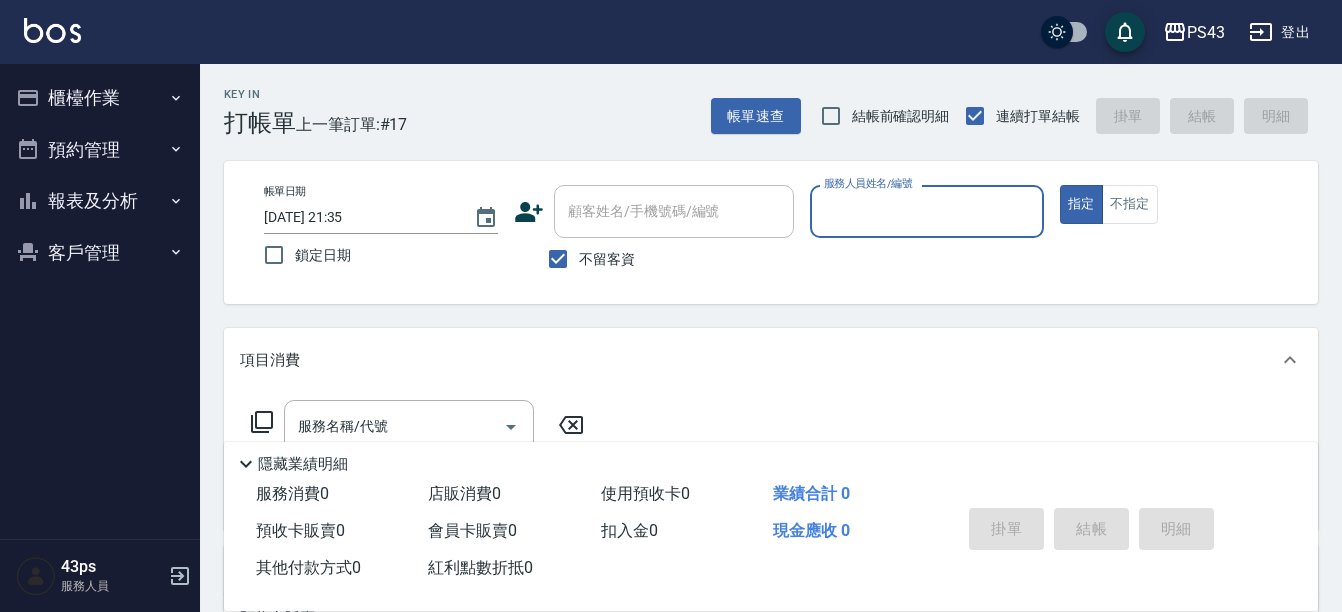 click on "櫃檯作業" at bounding box center (100, 98) 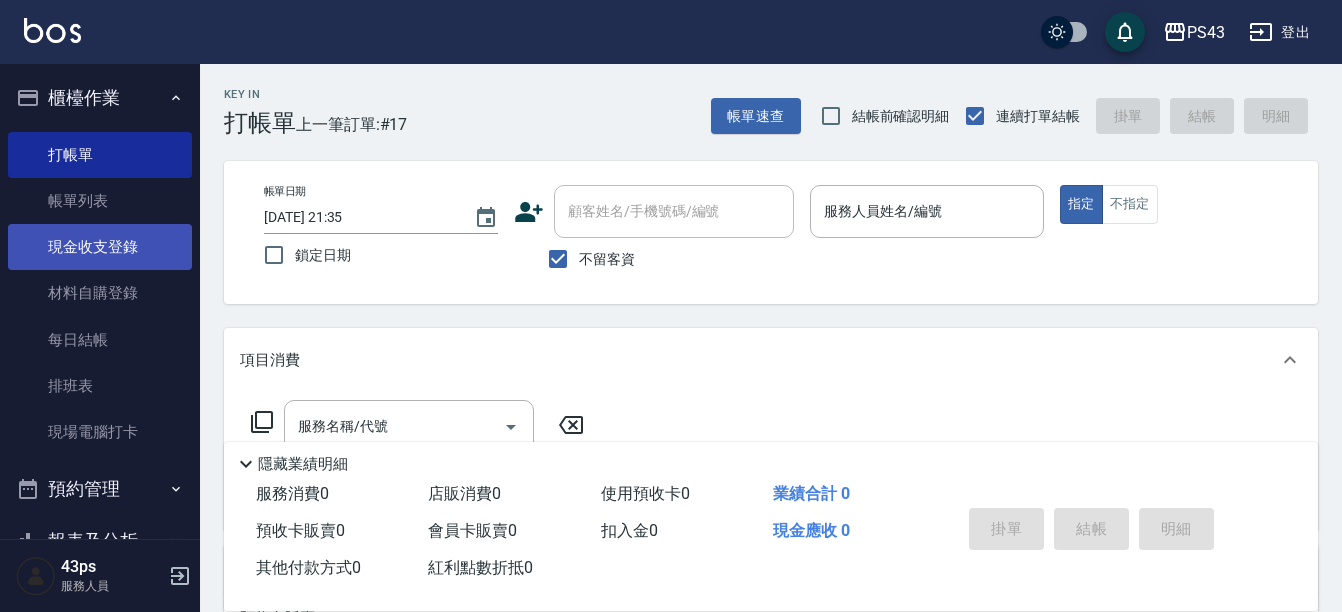 click on "現金收支登錄" at bounding box center [100, 247] 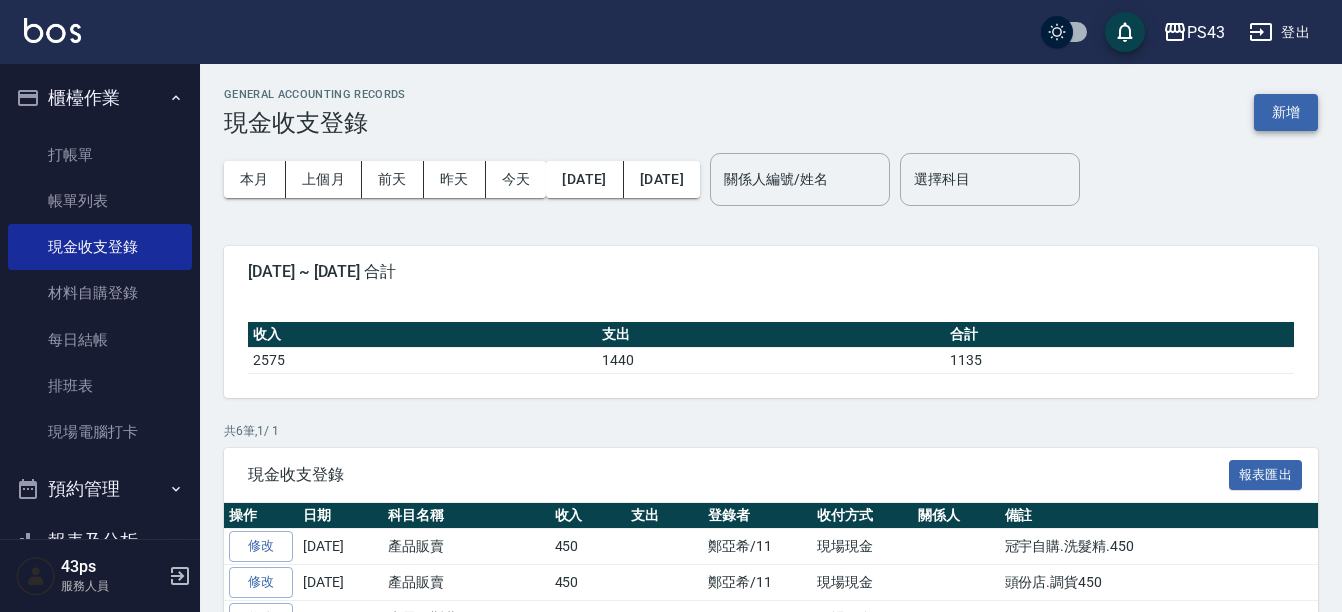 click on "新增" at bounding box center [1286, 112] 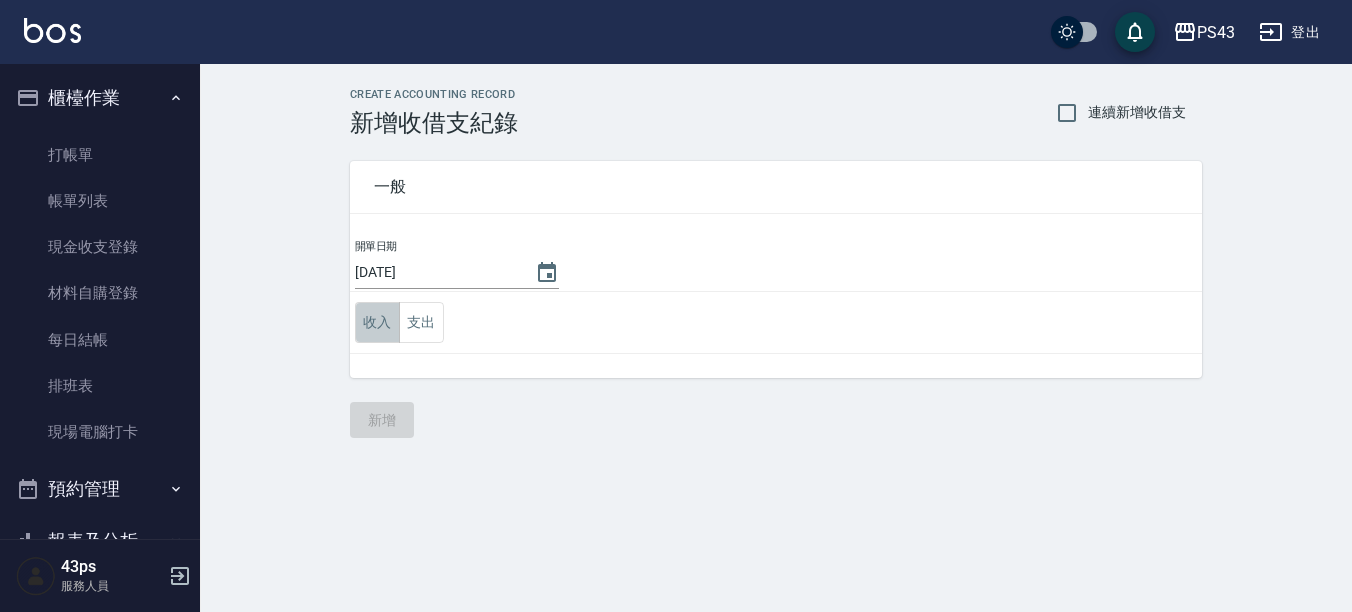 click on "收入" at bounding box center (377, 322) 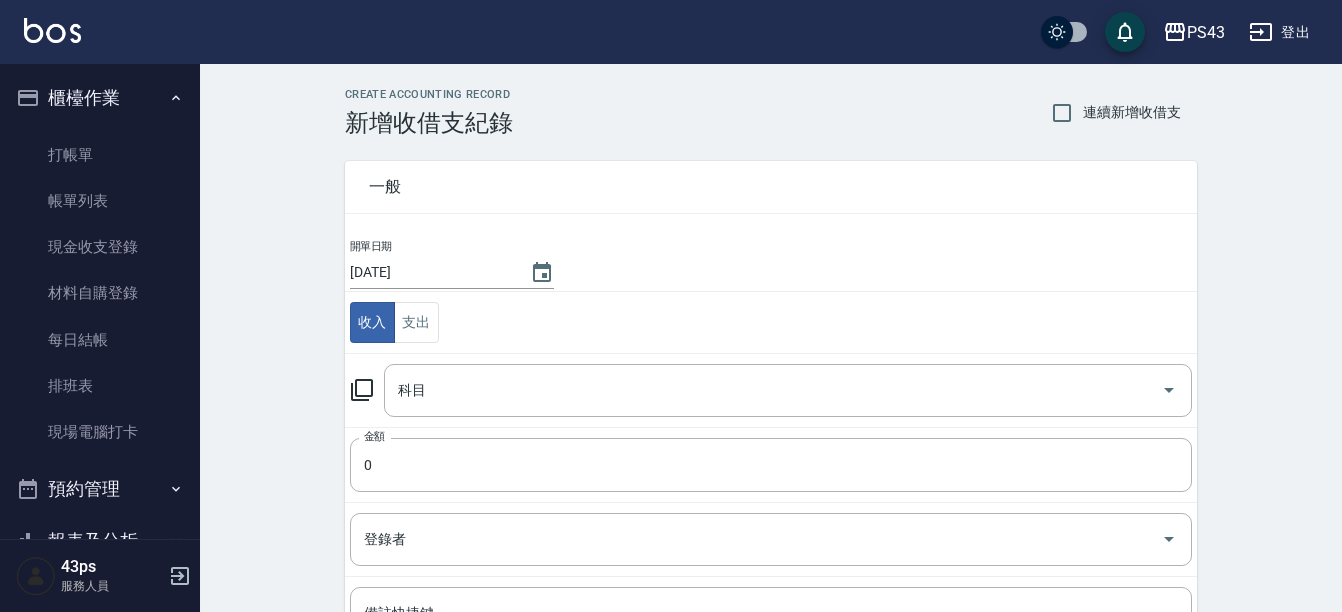 click 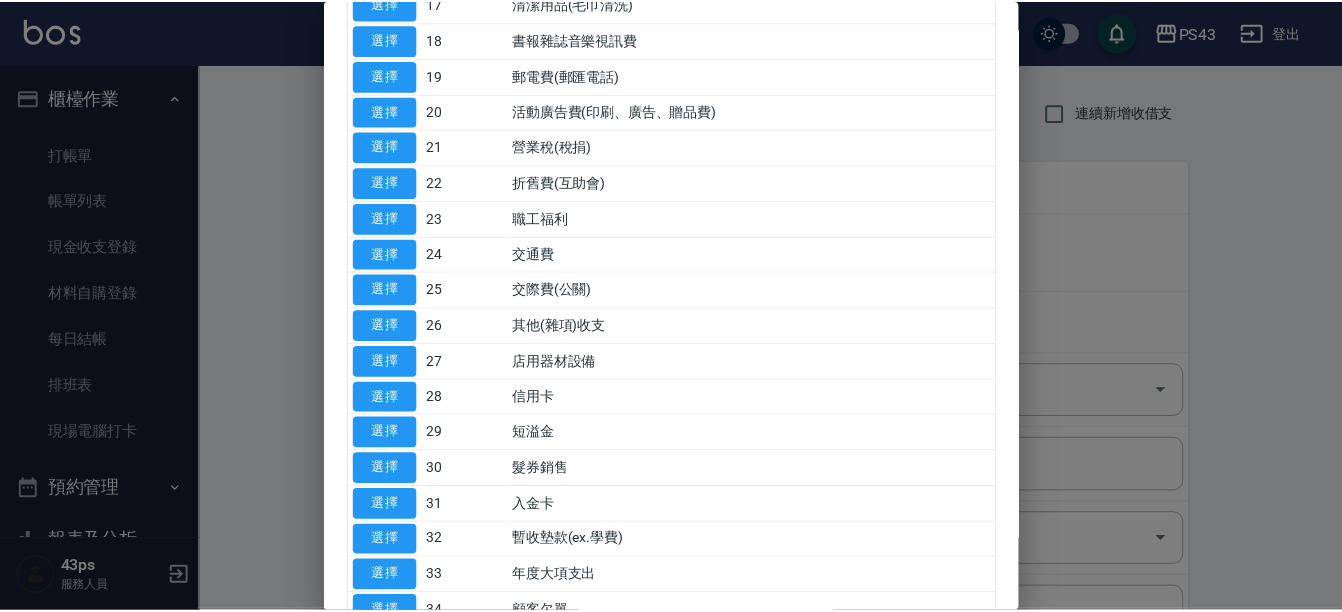 scroll, scrollTop: 800, scrollLeft: 0, axis: vertical 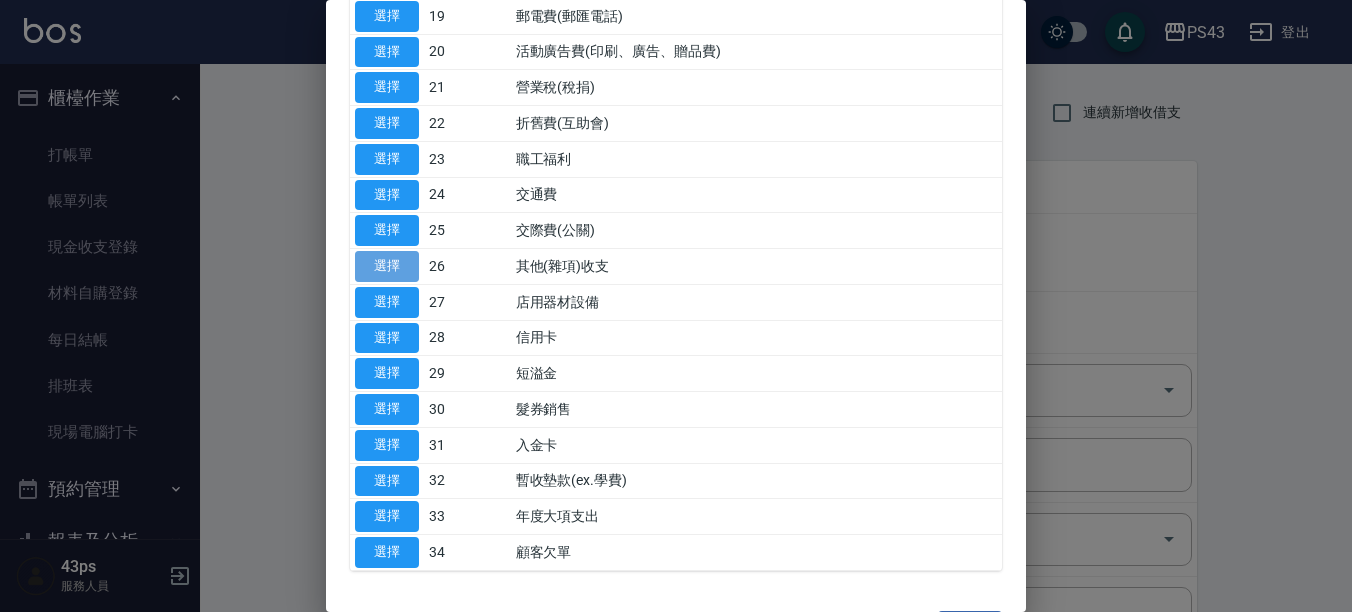 click on "選擇" at bounding box center [387, 266] 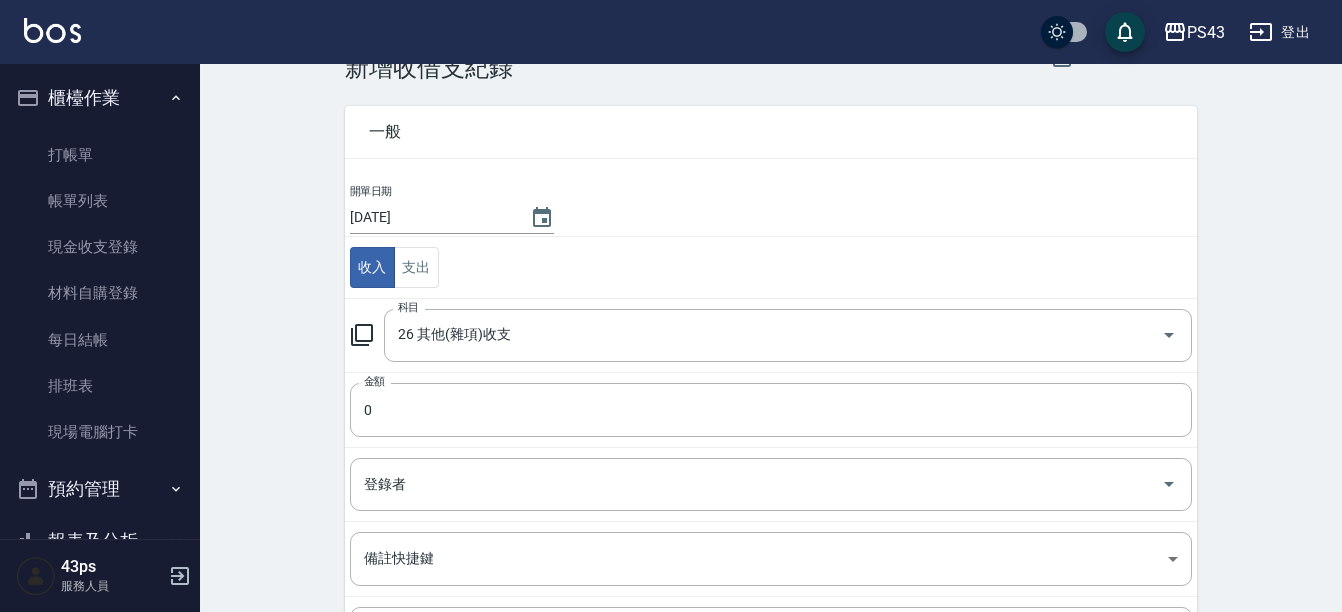 scroll, scrollTop: 100, scrollLeft: 0, axis: vertical 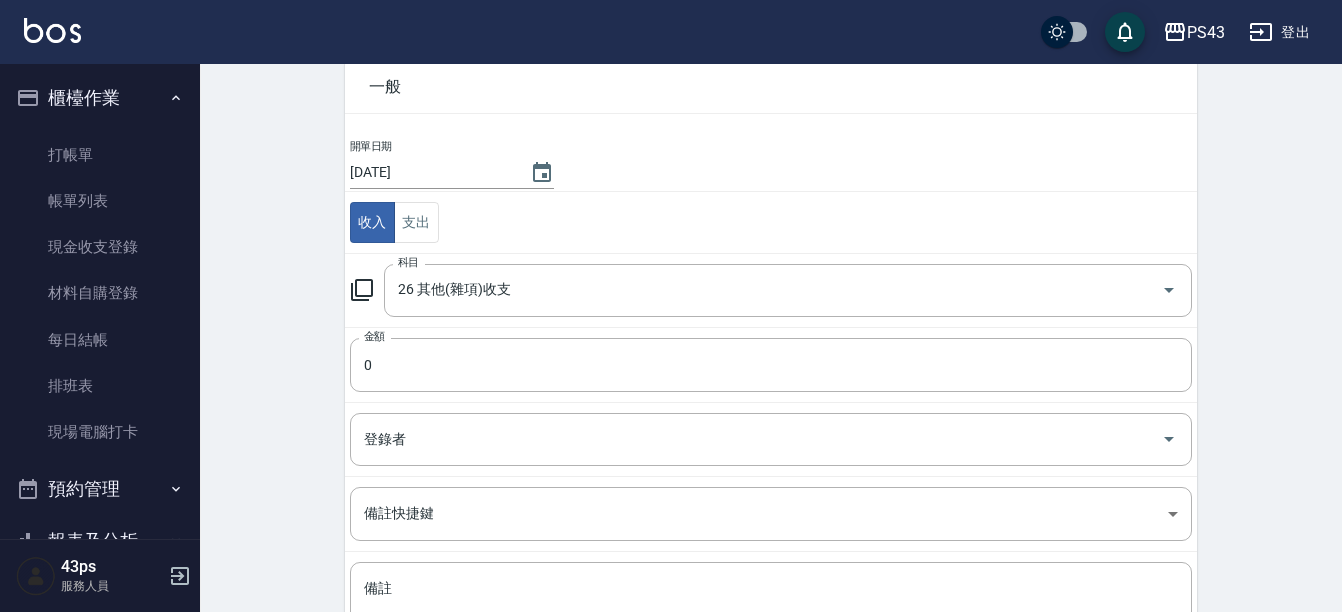 click on "金額 0 金額" at bounding box center [771, 364] 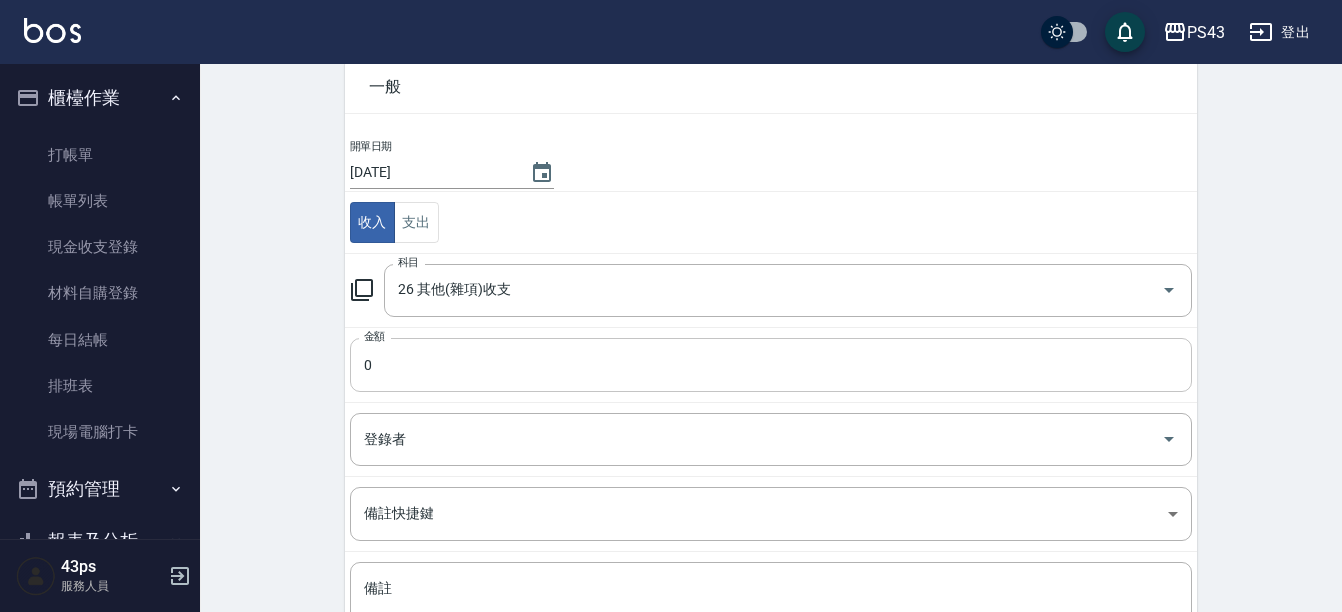 click on "0" at bounding box center (771, 365) 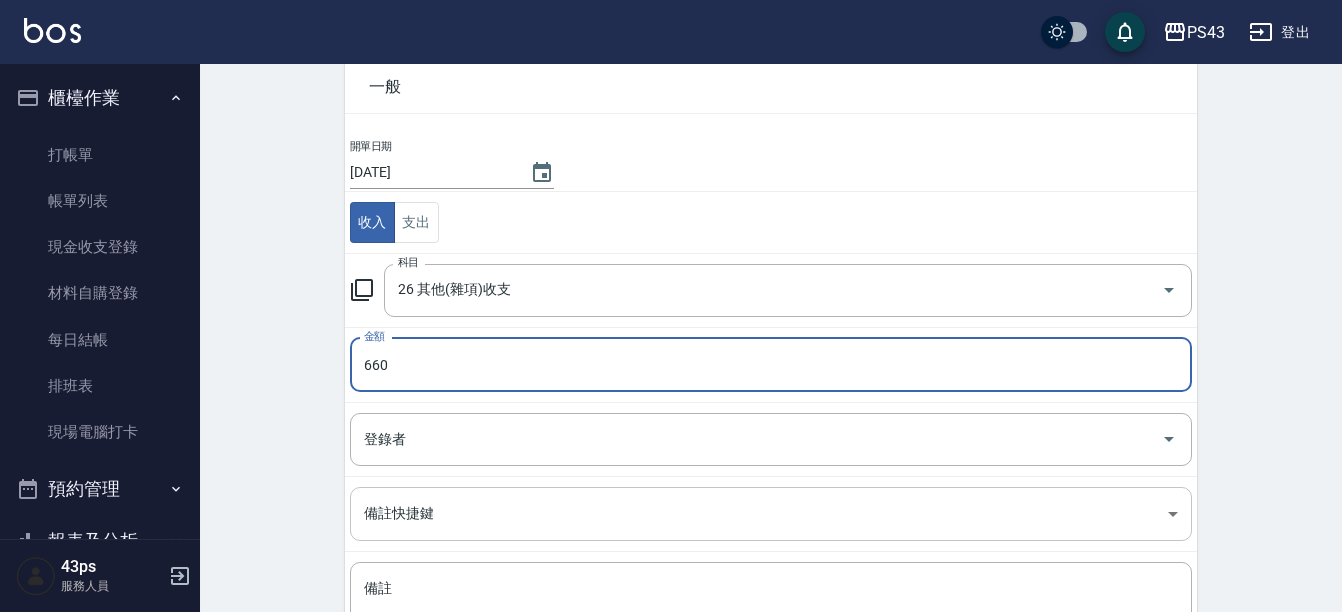 type on "660" 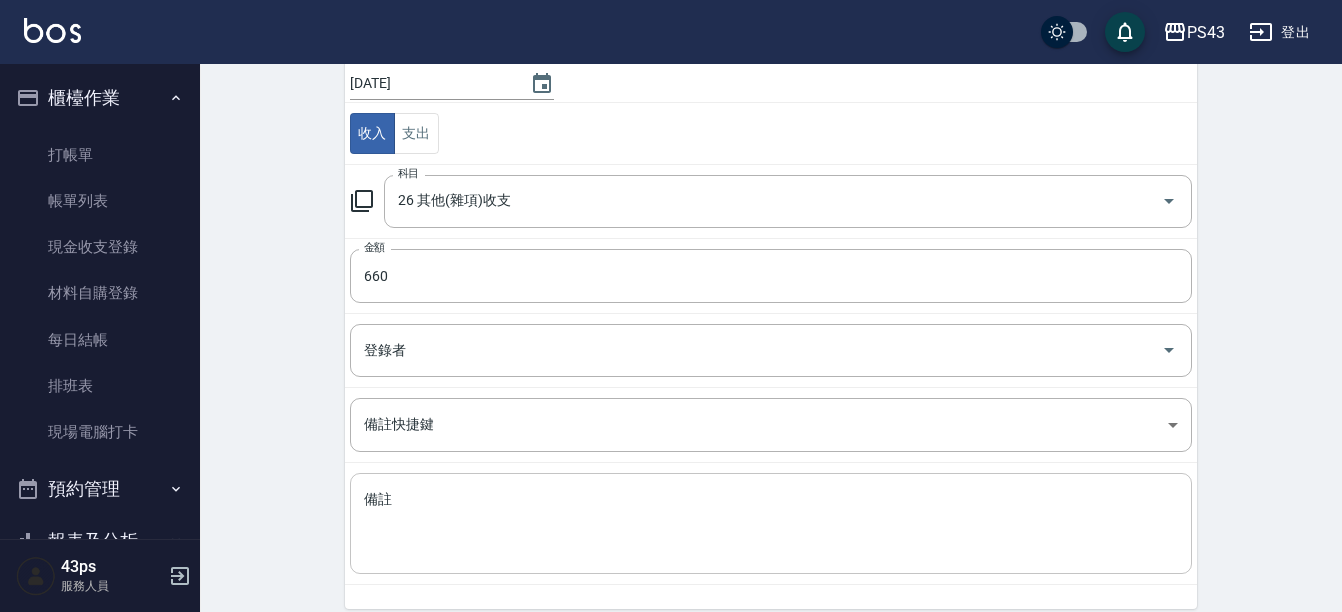 scroll, scrollTop: 271, scrollLeft: 0, axis: vertical 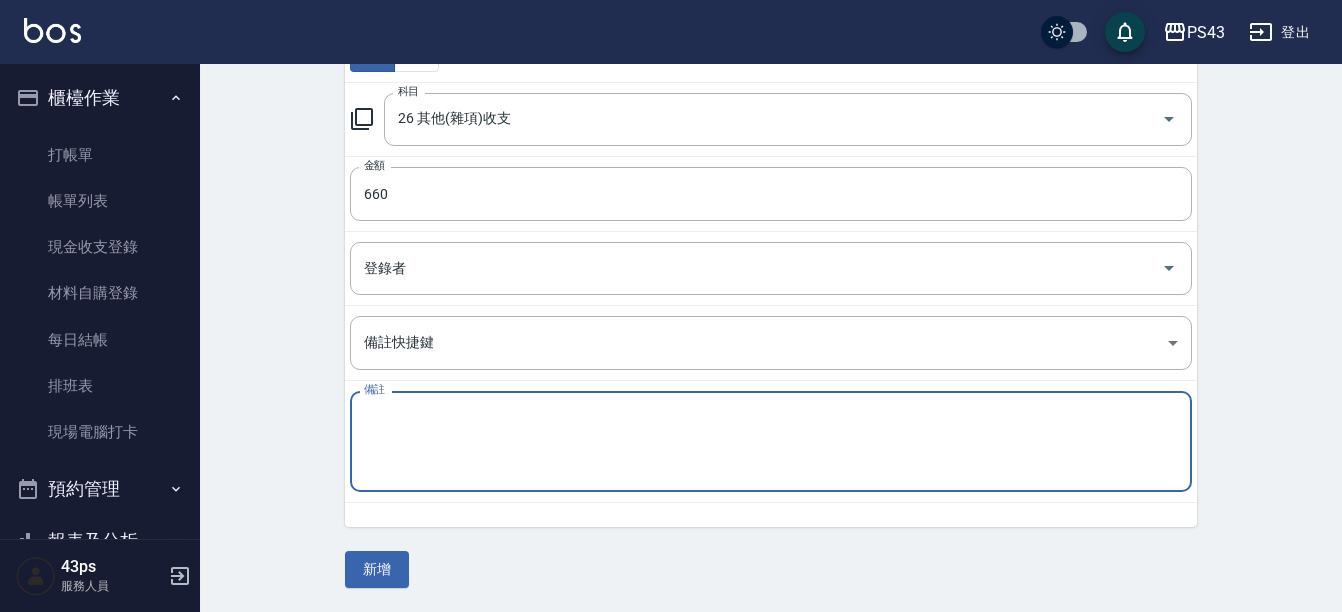 click on "備註" at bounding box center [771, 442] 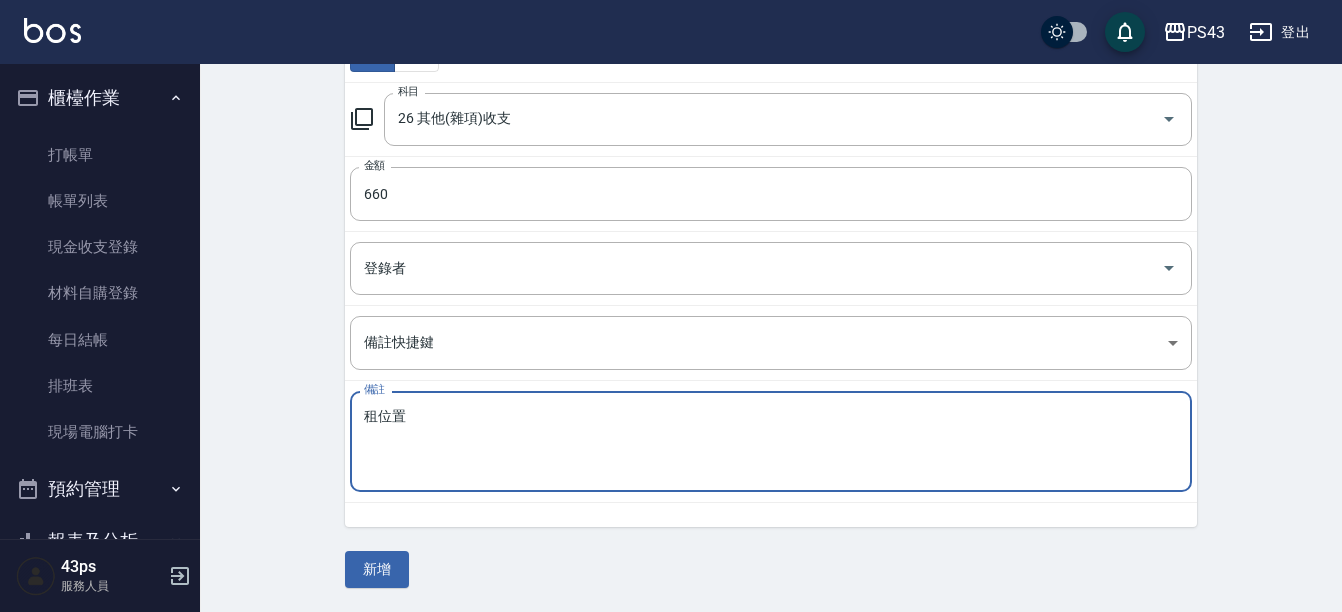 scroll, scrollTop: 0, scrollLeft: 0, axis: both 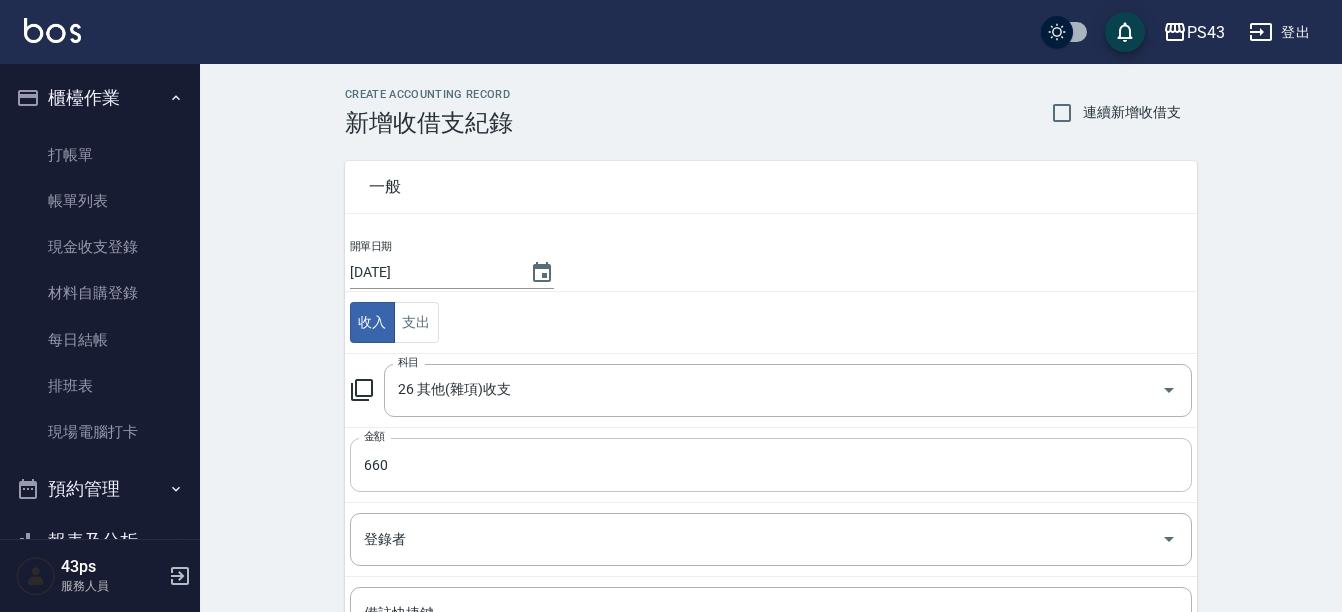 type on "租位置" 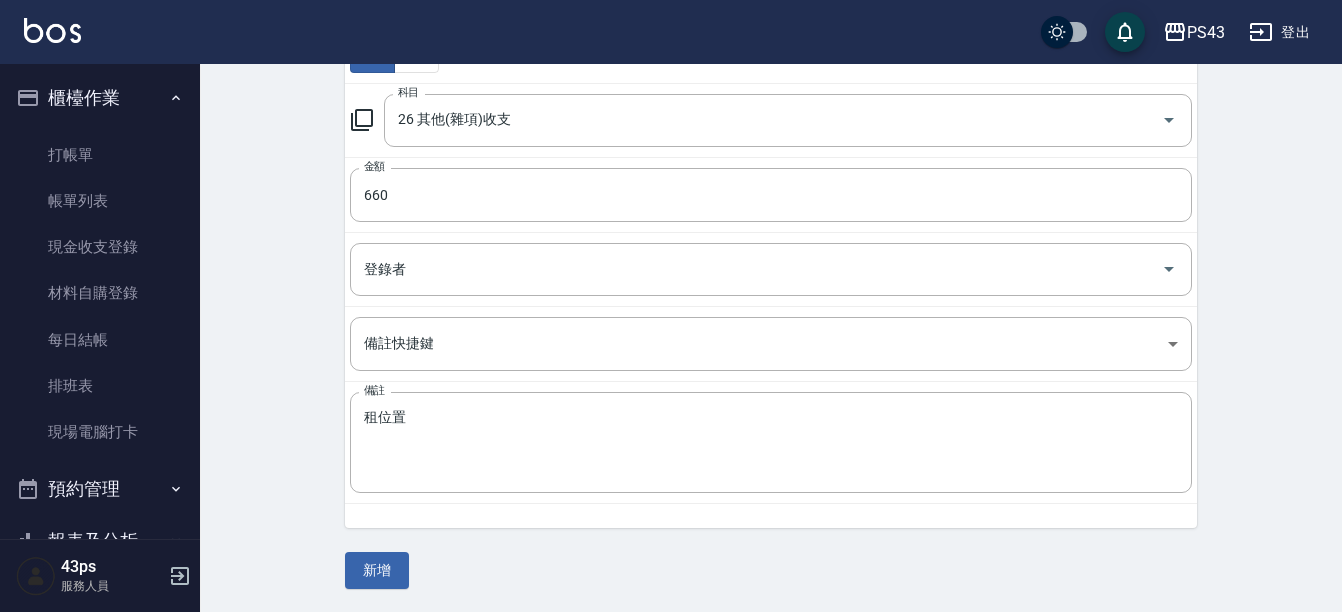 scroll, scrollTop: 271, scrollLeft: 0, axis: vertical 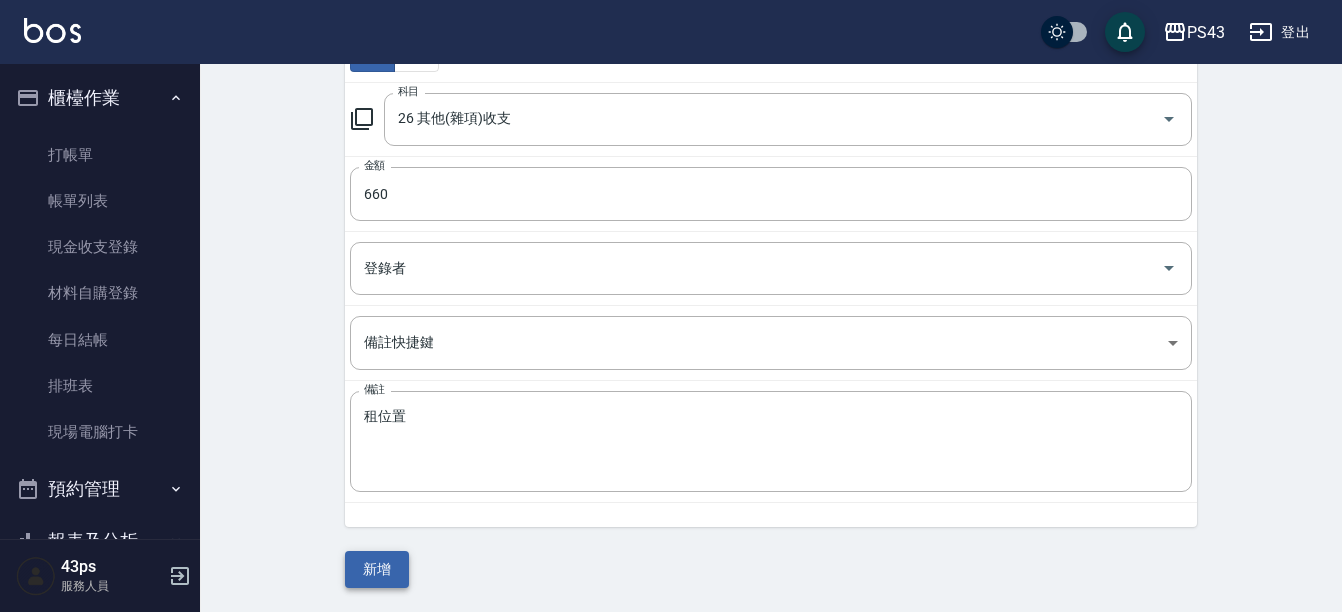click on "新增" at bounding box center (377, 569) 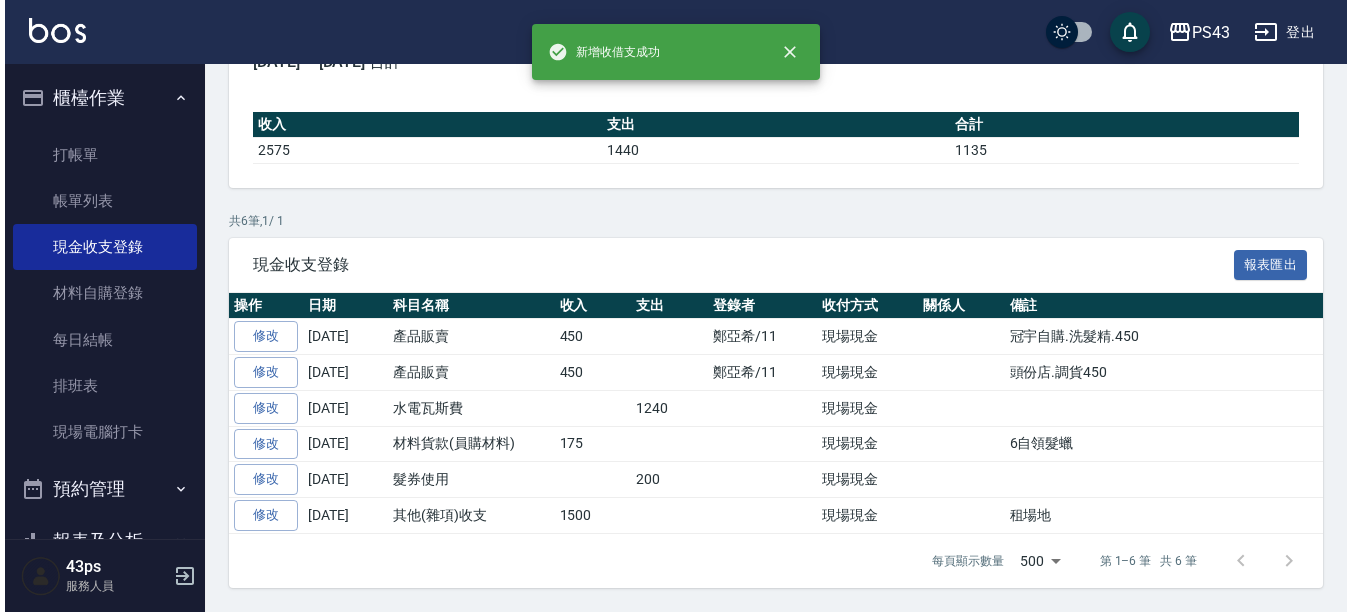 scroll, scrollTop: 0, scrollLeft: 0, axis: both 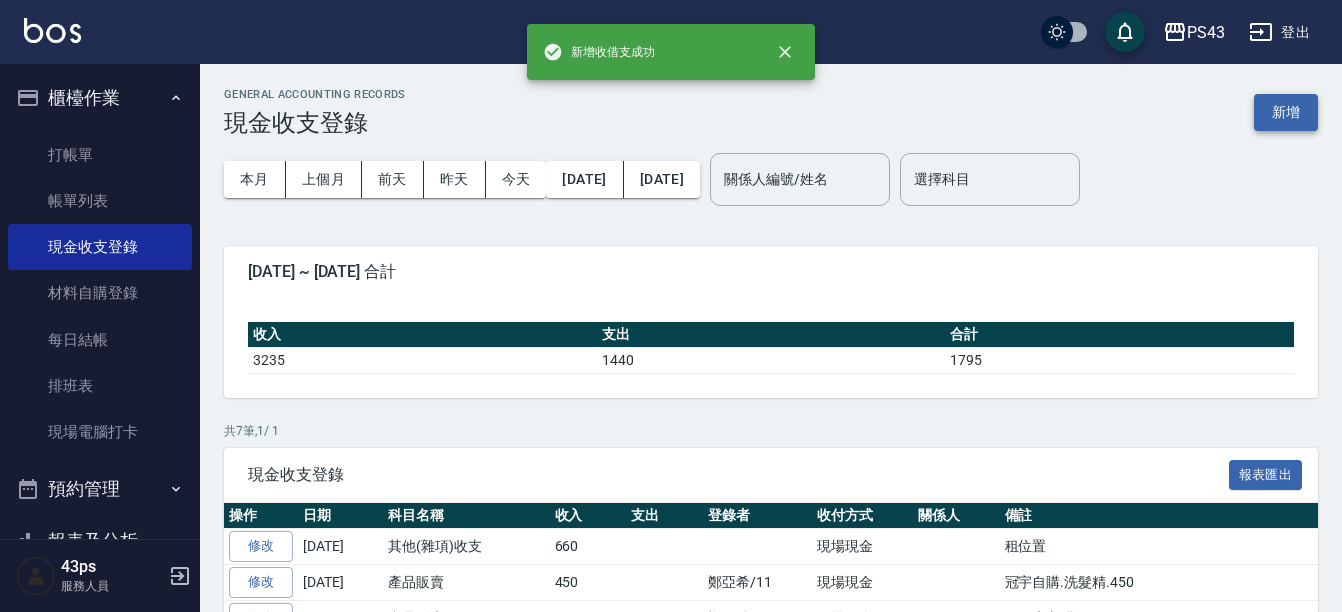 click on "新增" at bounding box center (1286, 112) 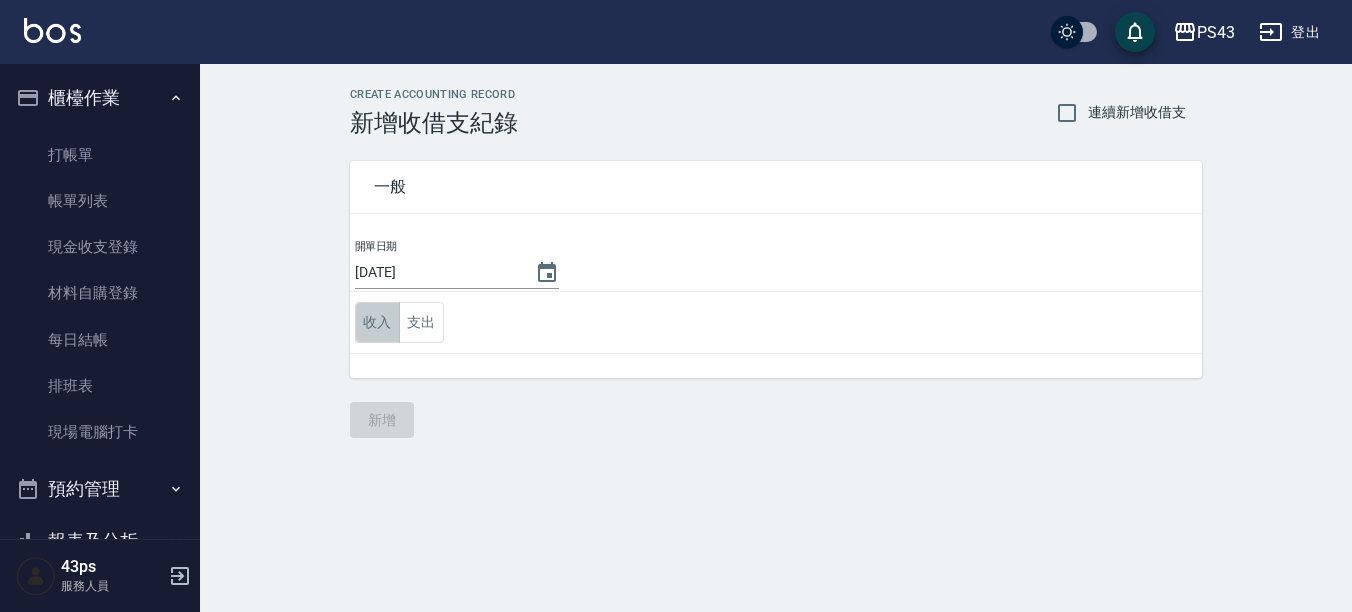 click on "收入" at bounding box center (377, 322) 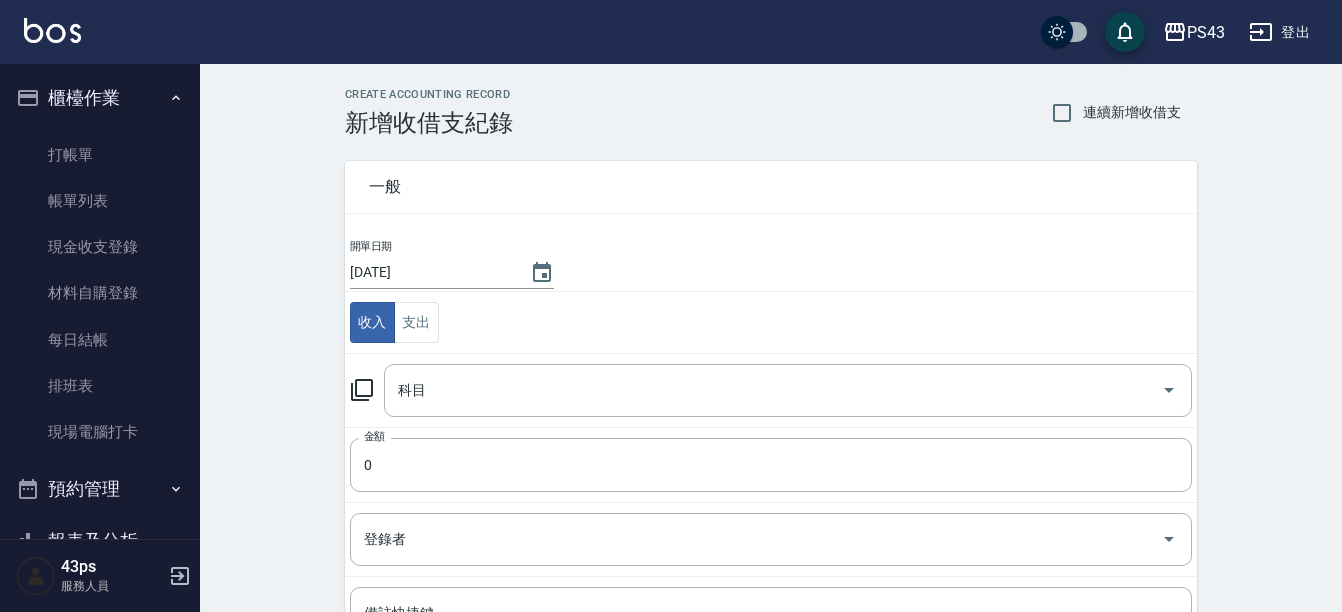 click 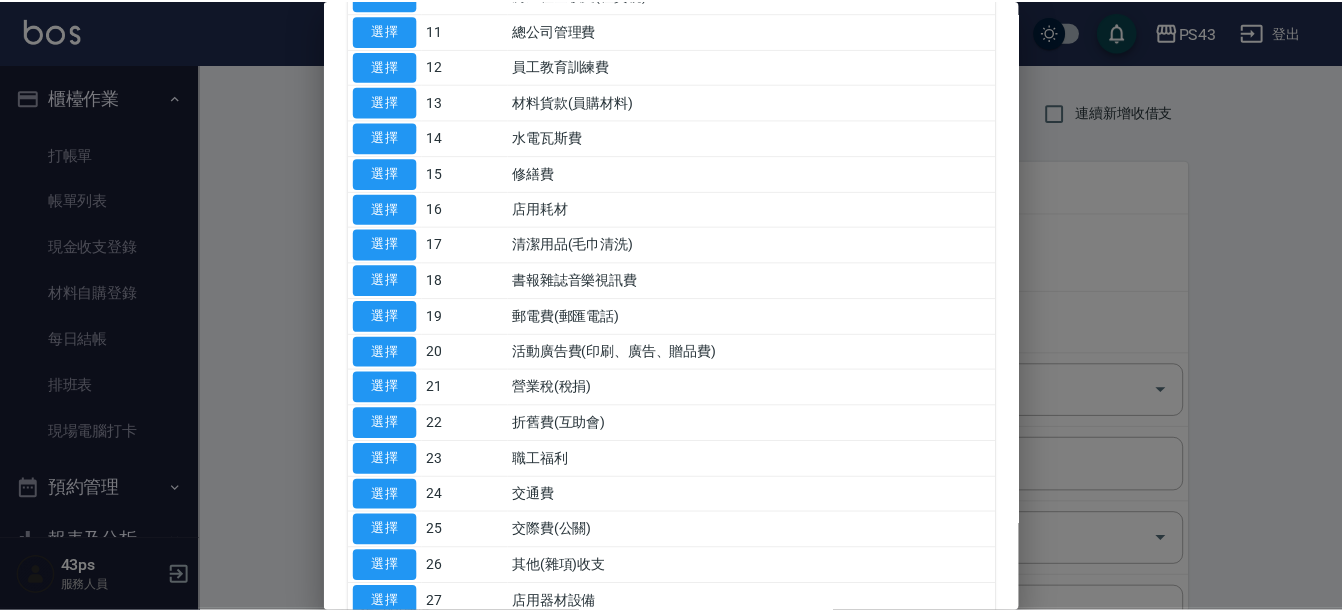 scroll, scrollTop: 400, scrollLeft: 0, axis: vertical 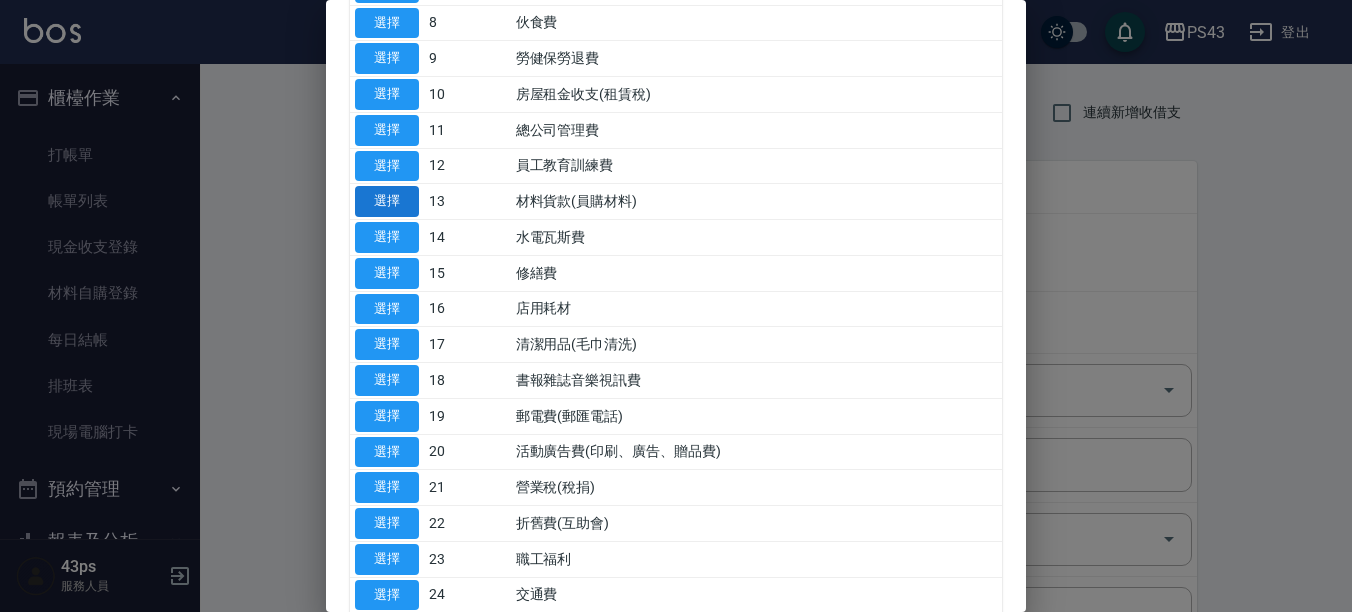 click on "選擇" at bounding box center [387, 201] 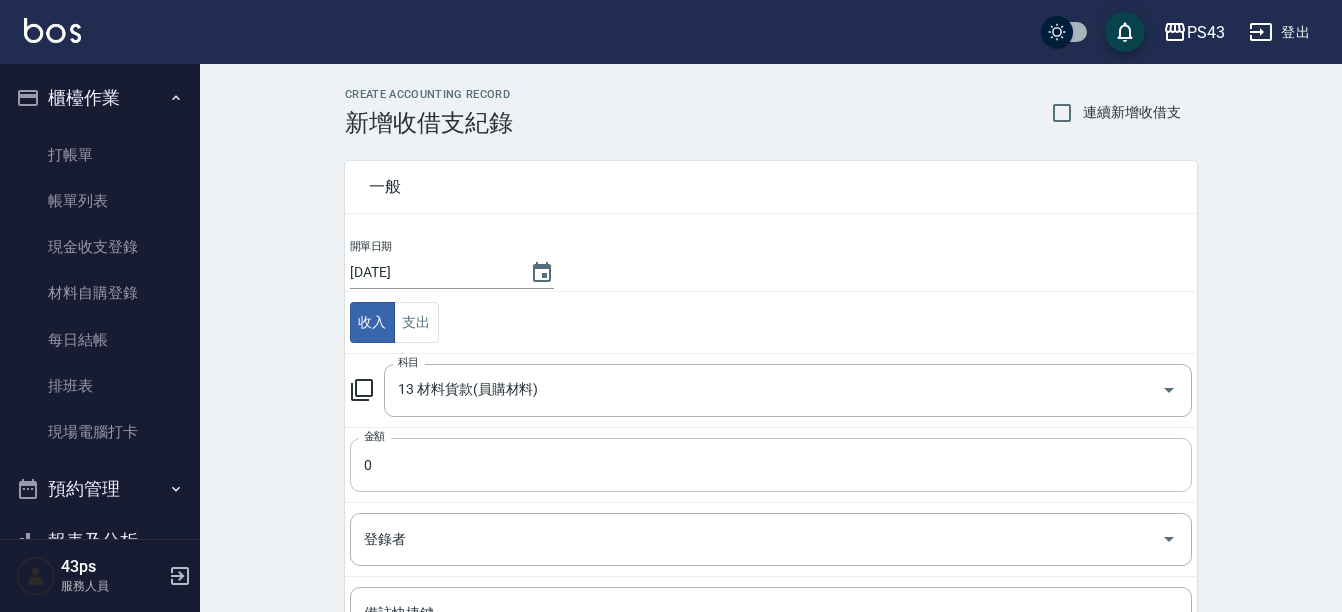 click on "0" at bounding box center [771, 465] 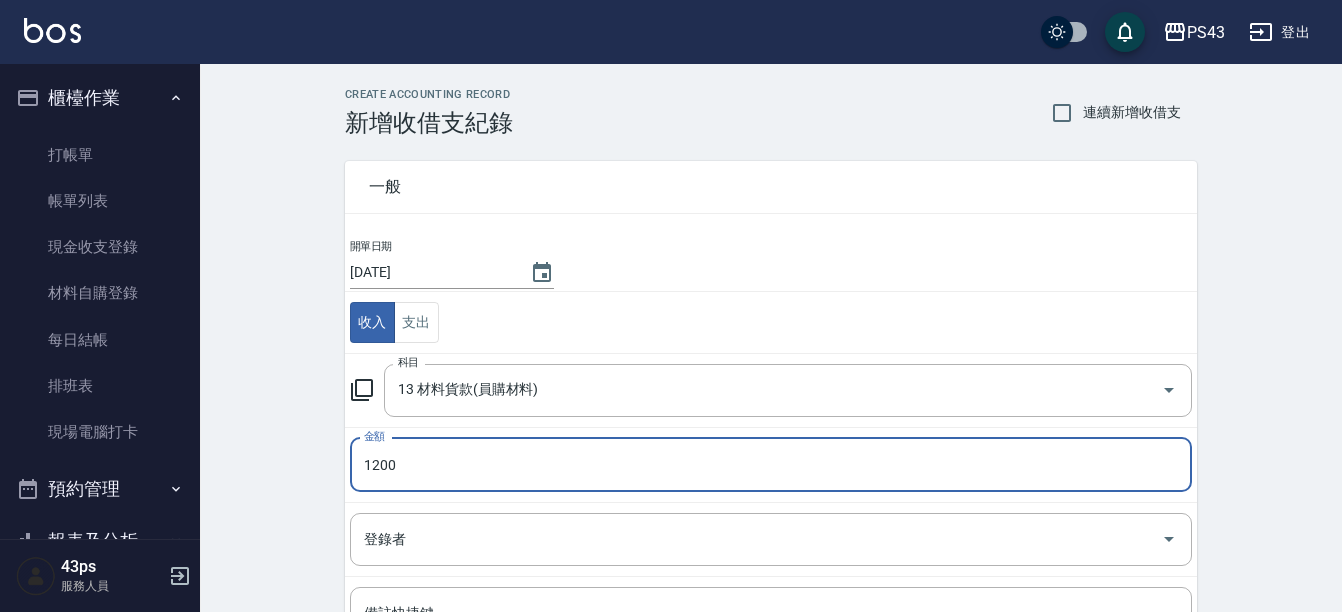 type on "1200" 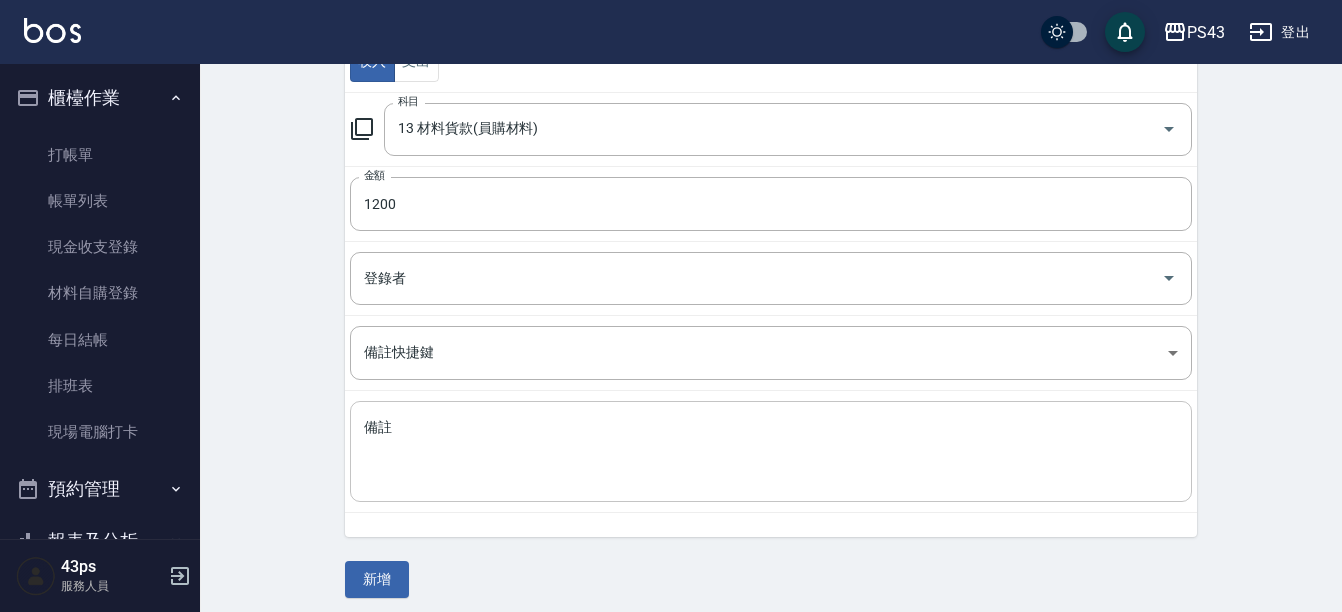 scroll, scrollTop: 271, scrollLeft: 0, axis: vertical 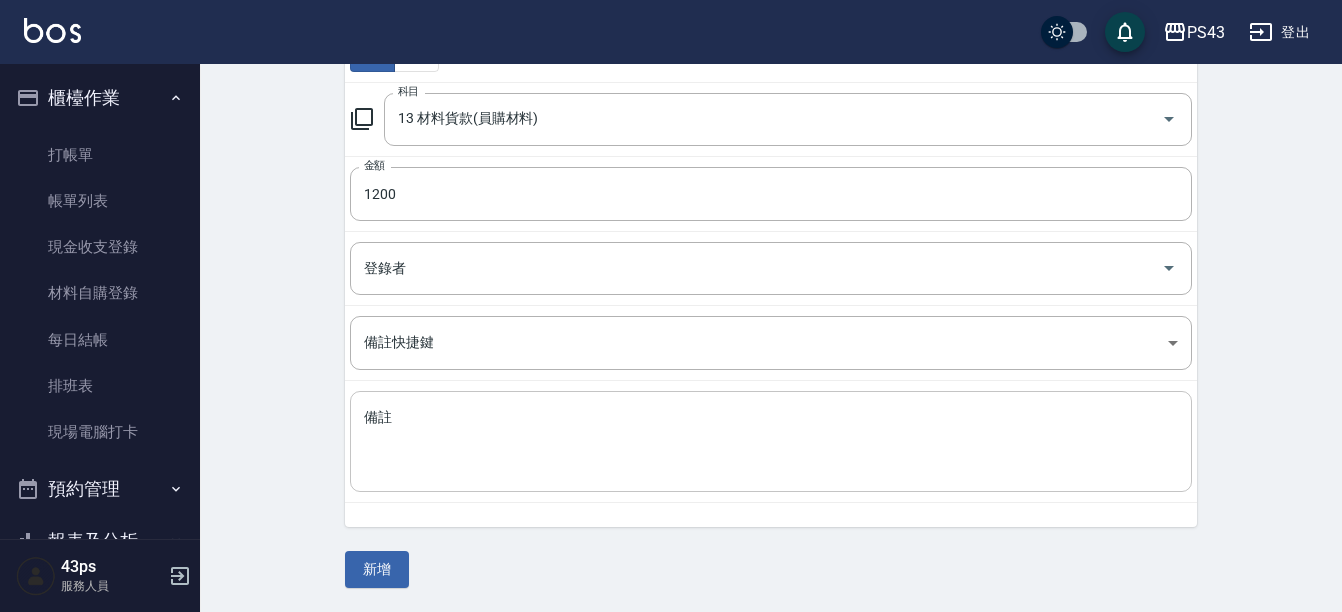click on "x 備註" at bounding box center [771, 441] 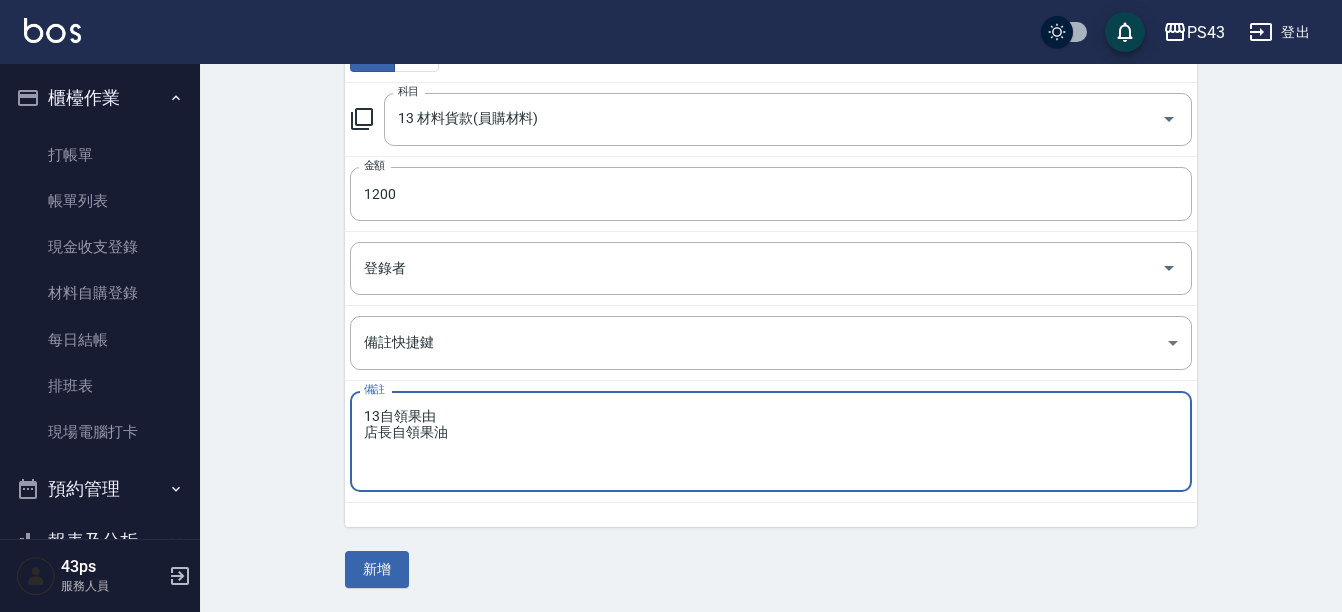 click on "13自領果由
店長自領果油" at bounding box center [771, 442] 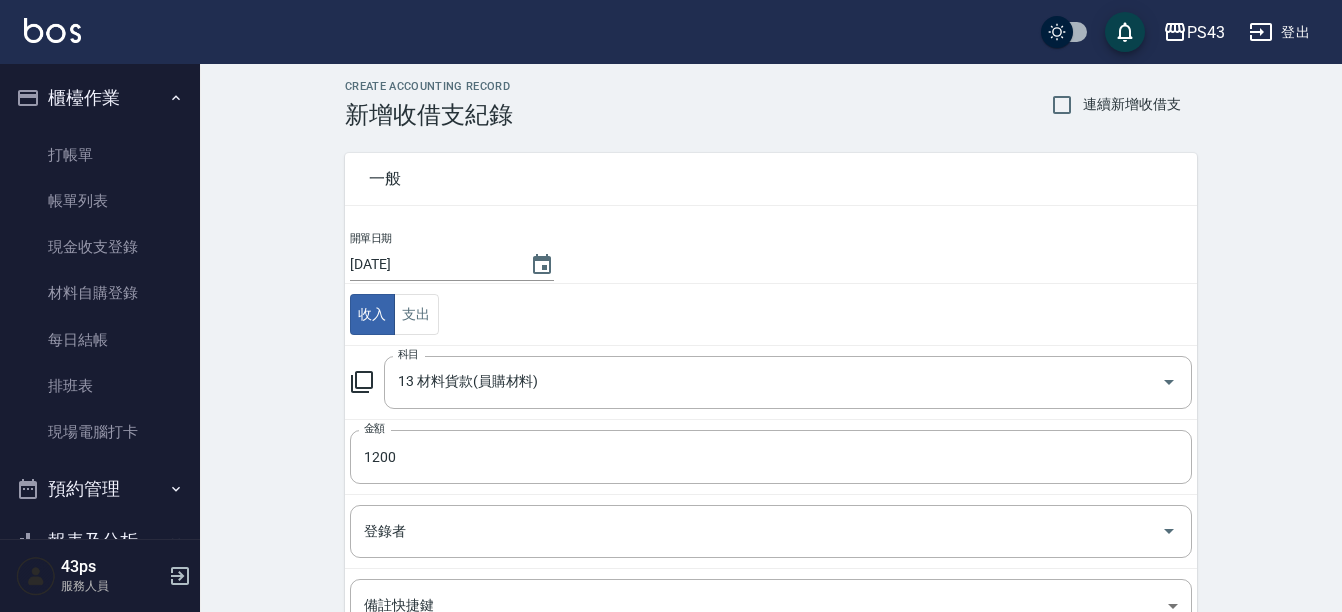 scroll, scrollTop: 271, scrollLeft: 0, axis: vertical 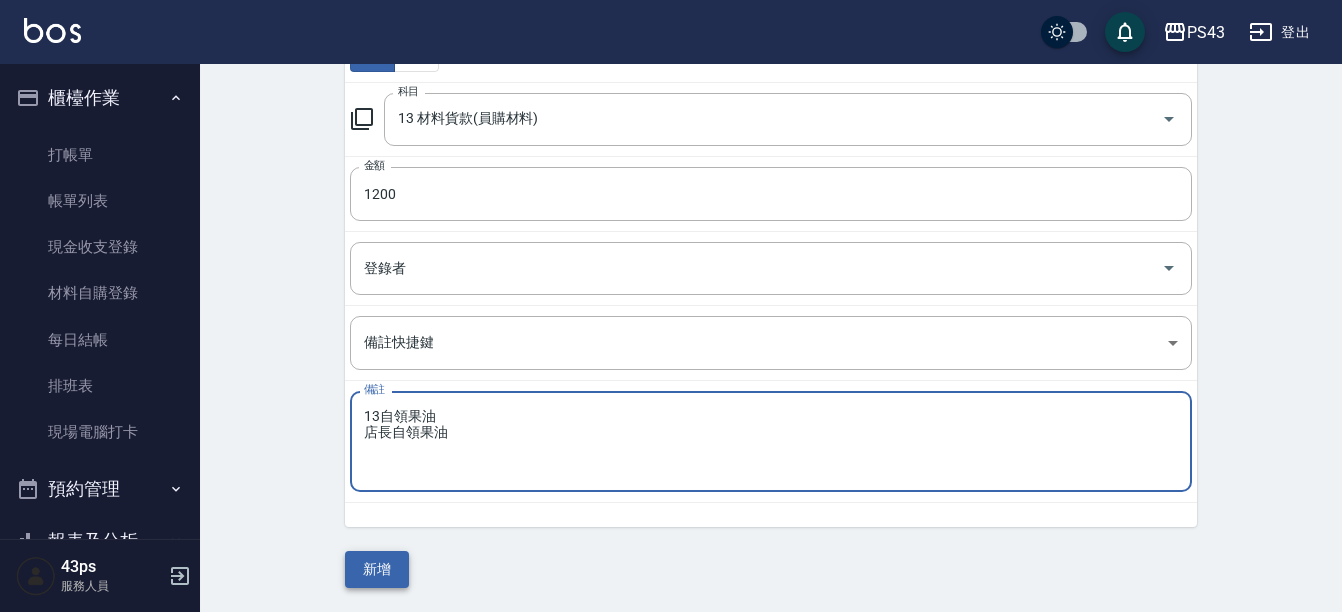 type on "13自領果油
店長自領果油" 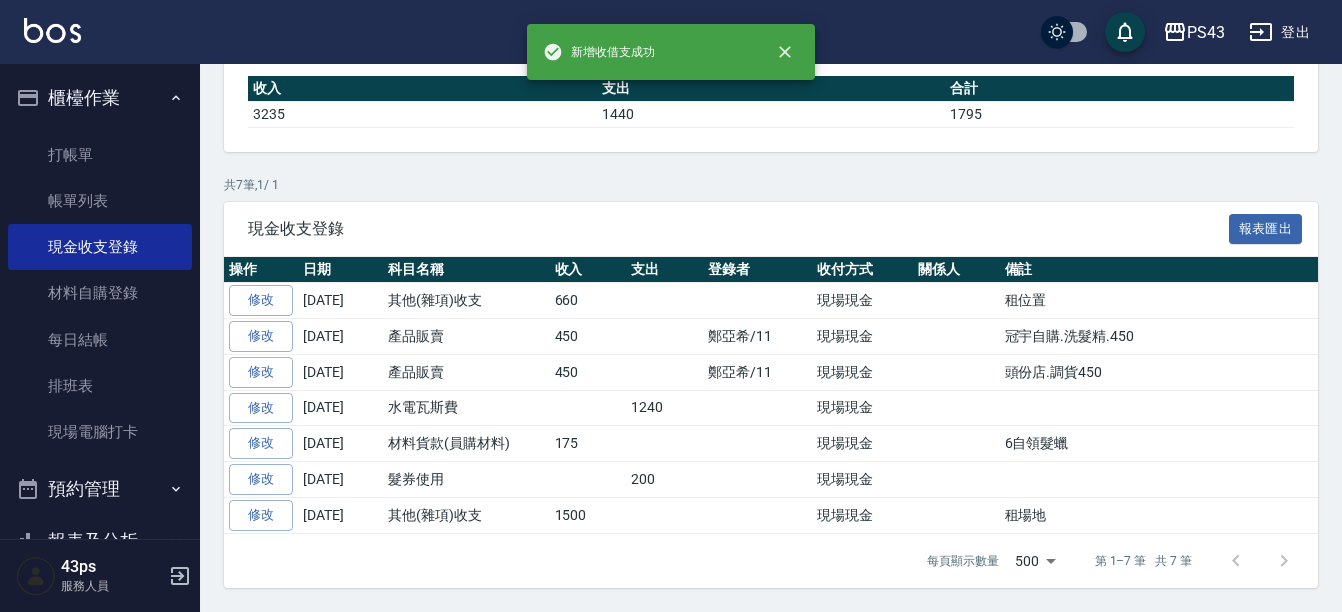 scroll, scrollTop: 0, scrollLeft: 0, axis: both 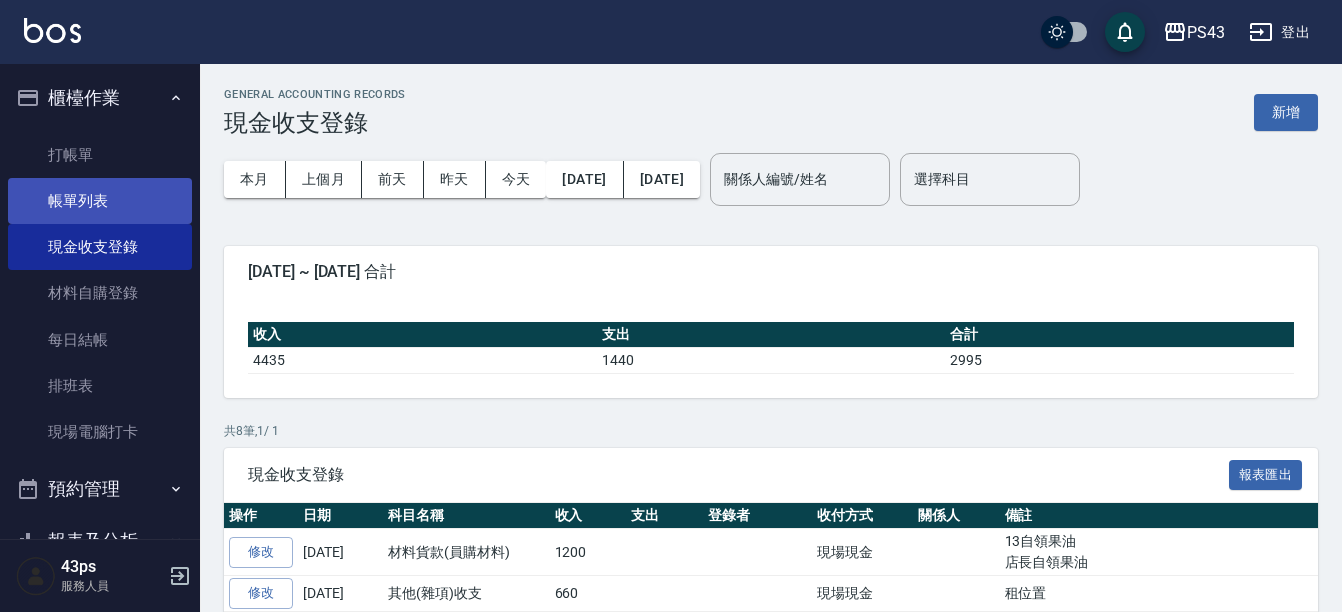 click on "帳單列表" at bounding box center (100, 201) 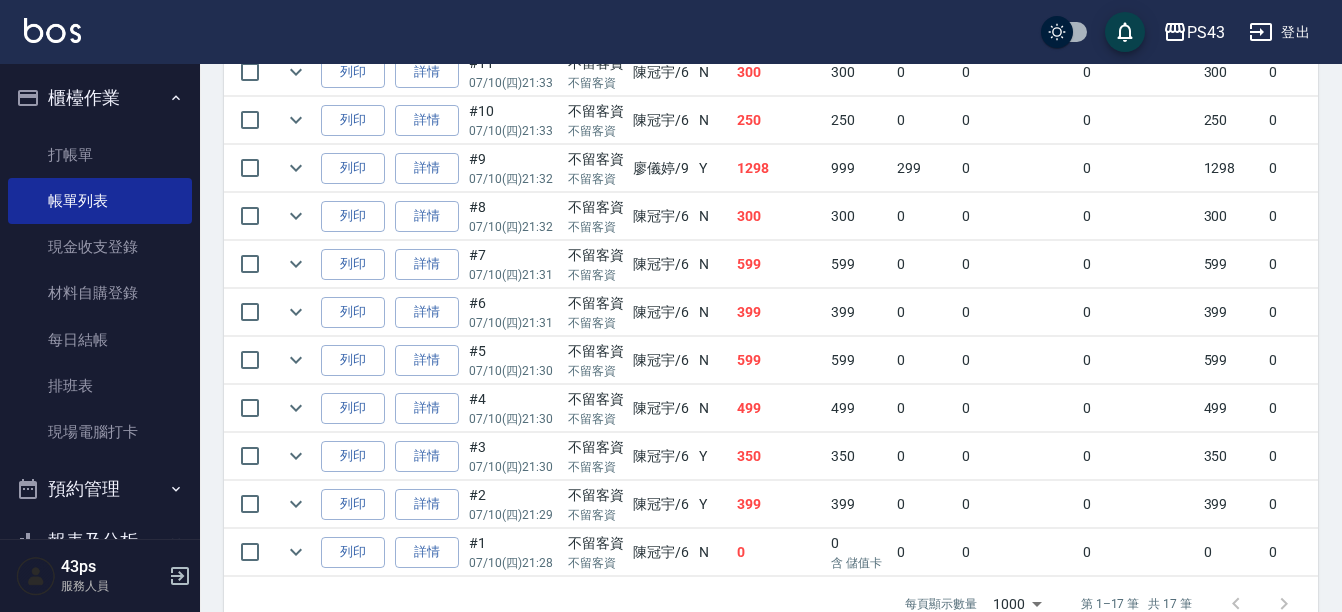 scroll, scrollTop: 962, scrollLeft: 0, axis: vertical 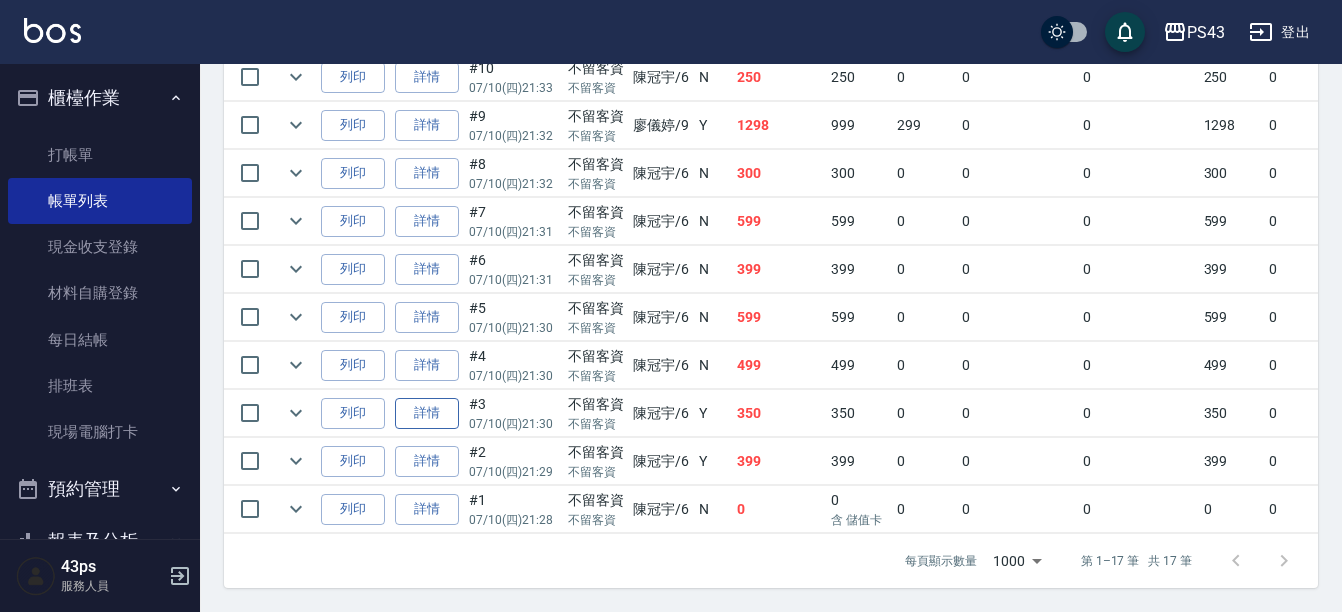 click on "詳情" at bounding box center [427, 413] 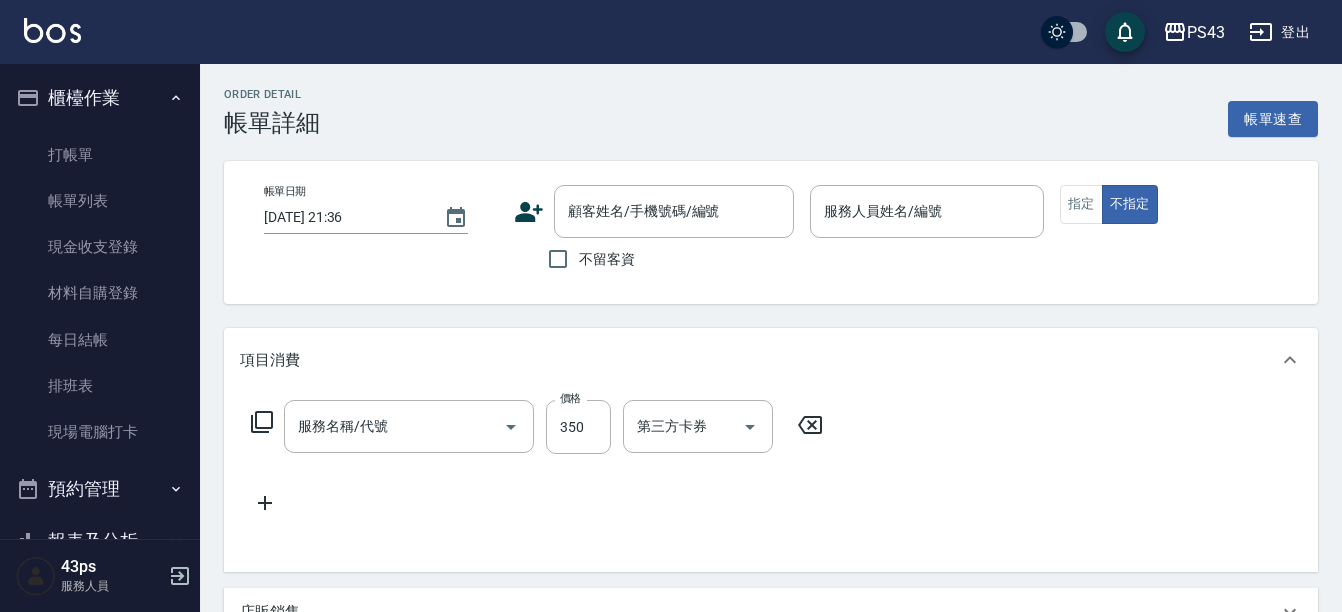 type on "2025/07/10 21:30" 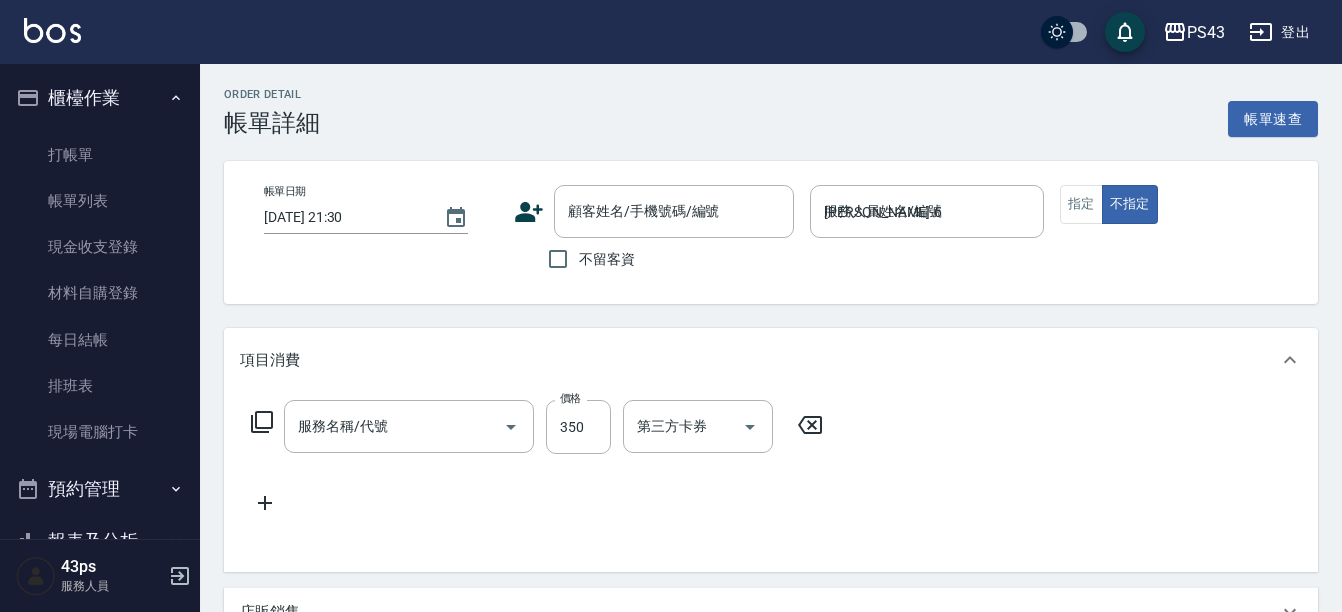 type on "洗剪269(226)" 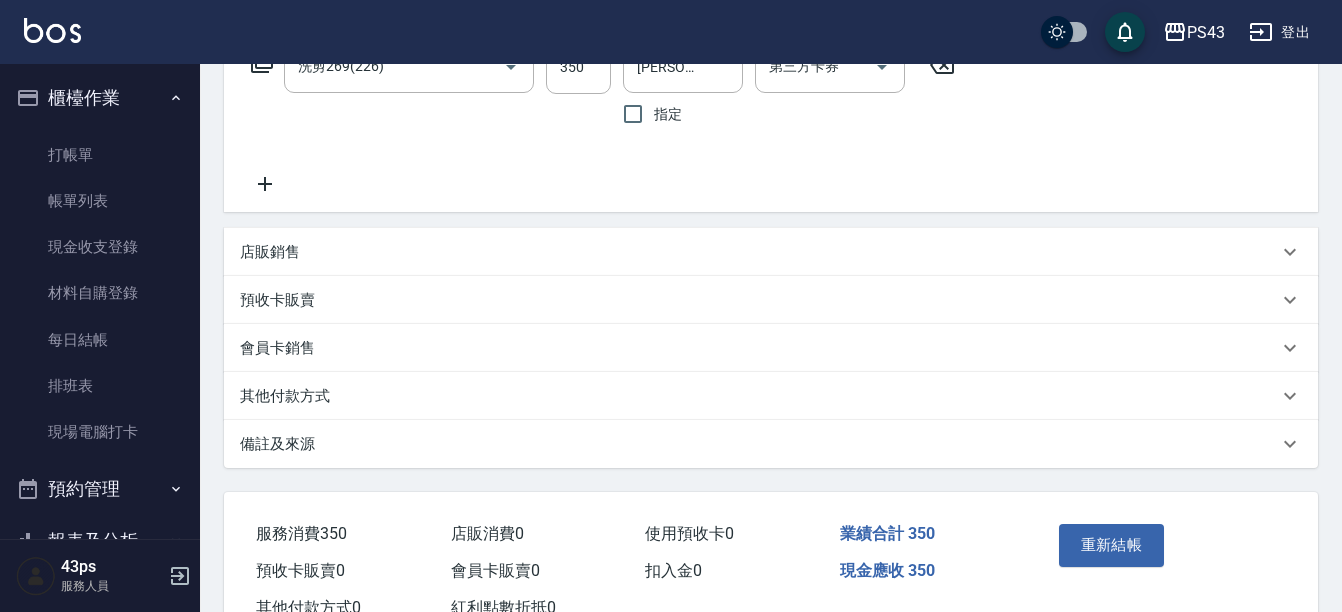 scroll, scrollTop: 400, scrollLeft: 0, axis: vertical 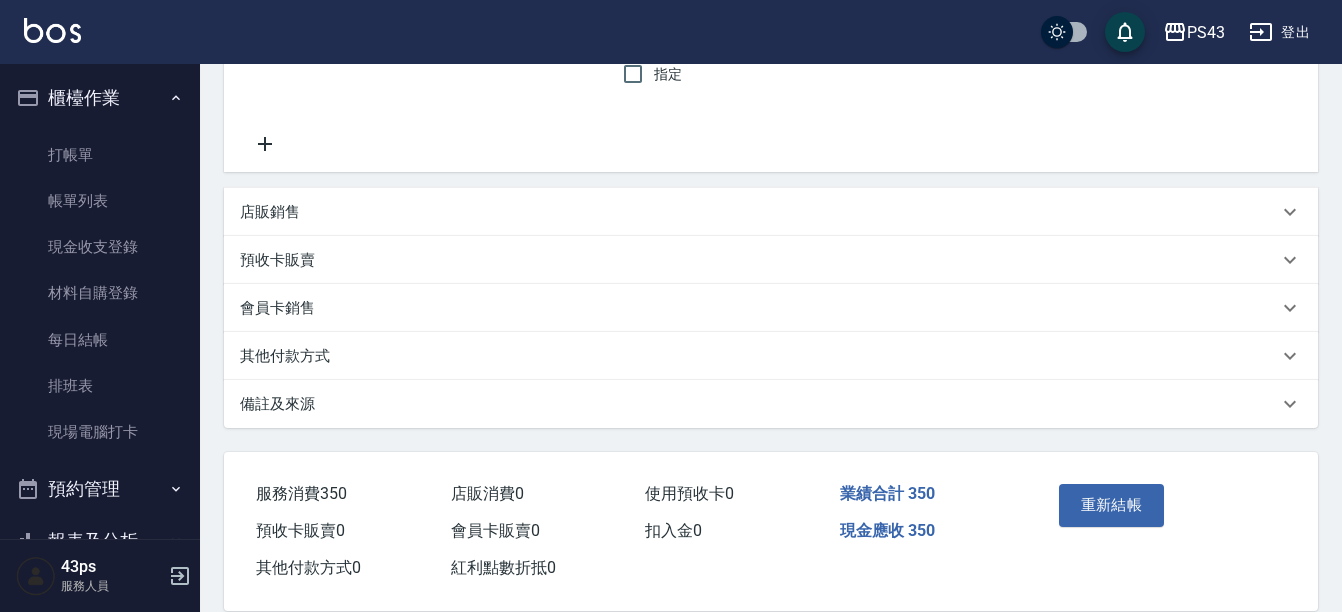 click on "其他付款方式" at bounding box center (759, 356) 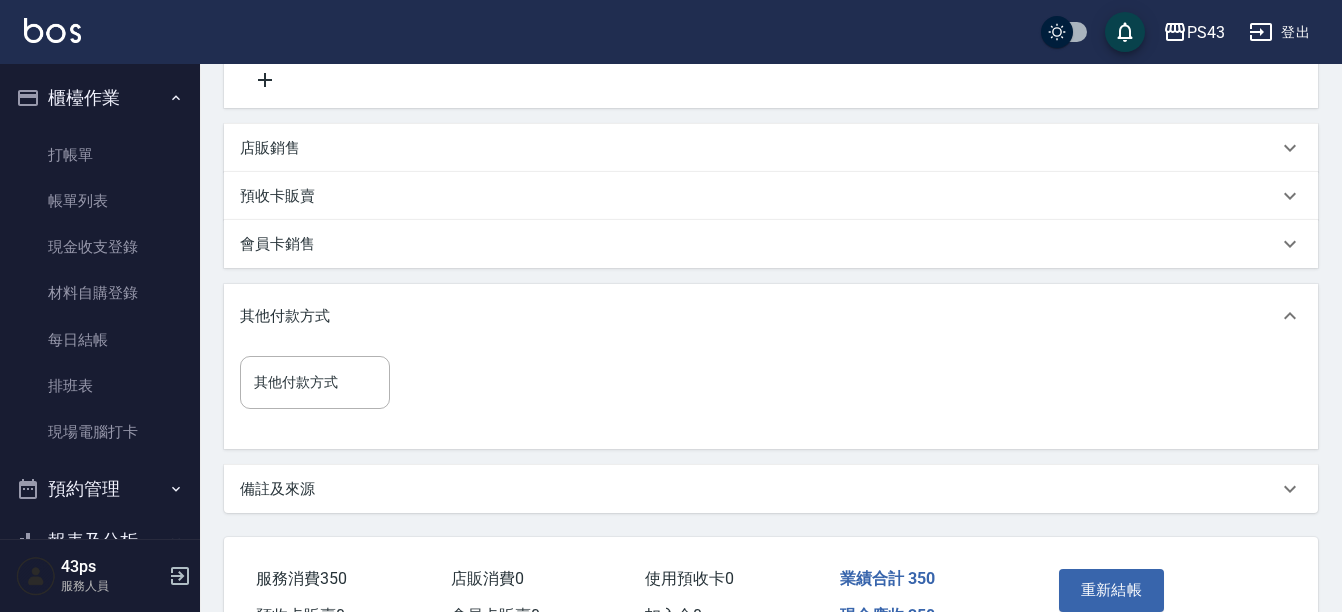 scroll, scrollTop: 500, scrollLeft: 0, axis: vertical 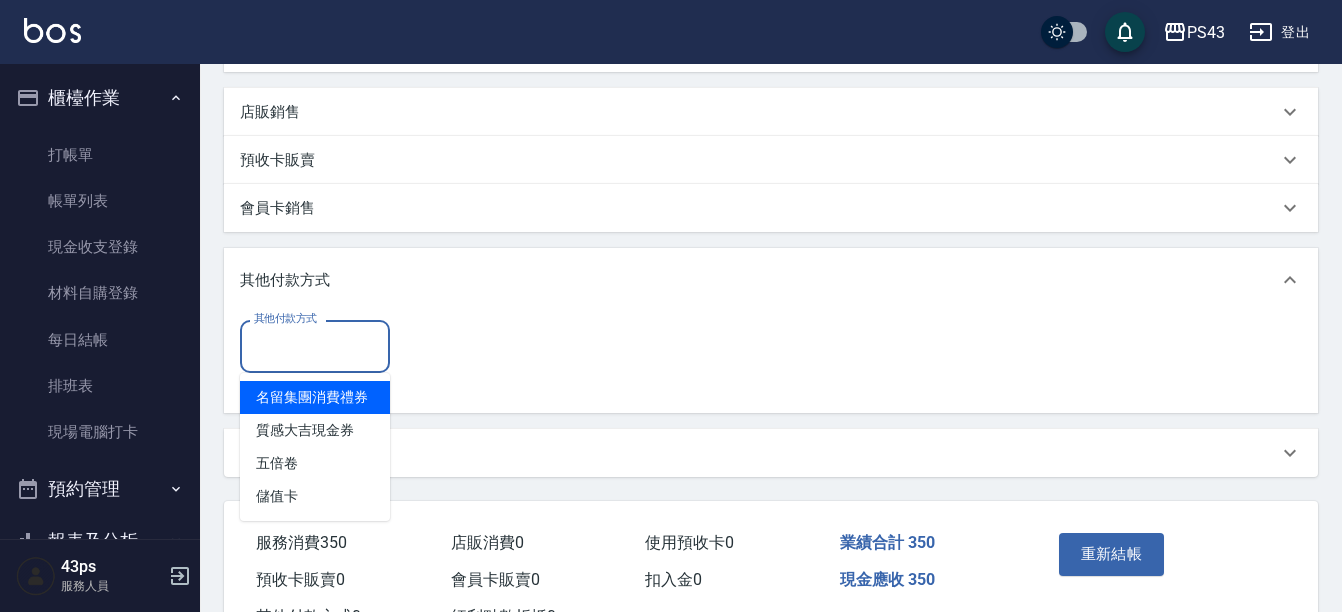 click on "其他付款方式" at bounding box center (315, 346) 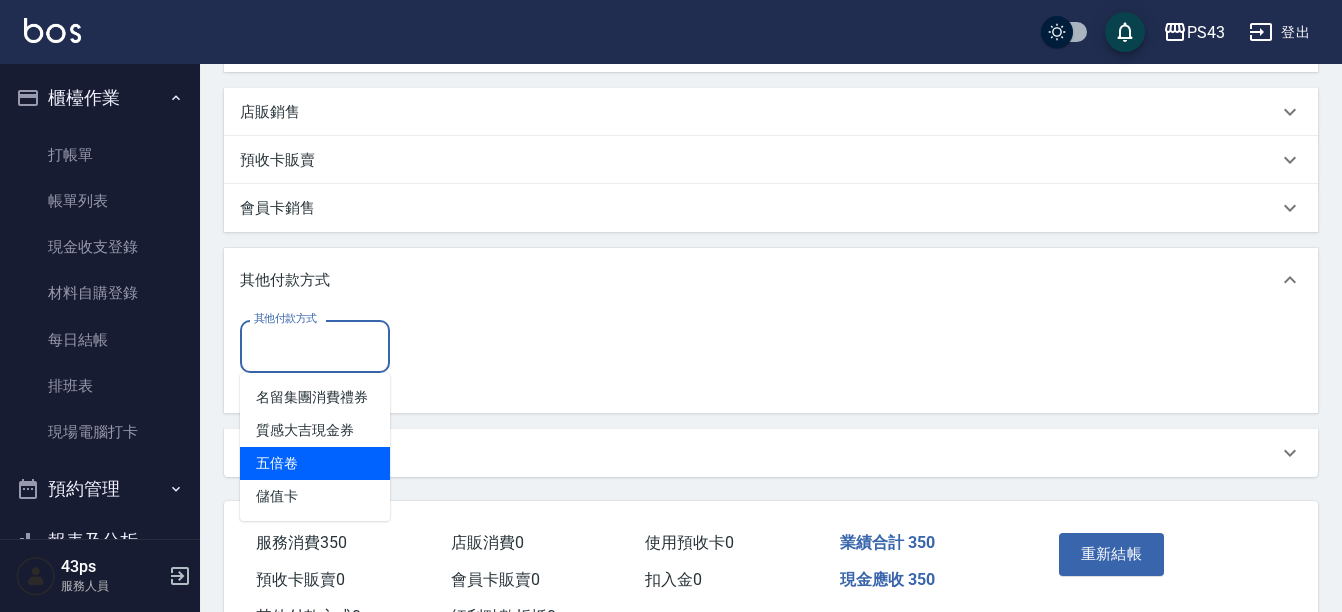 click on "五倍卷" at bounding box center [315, 463] 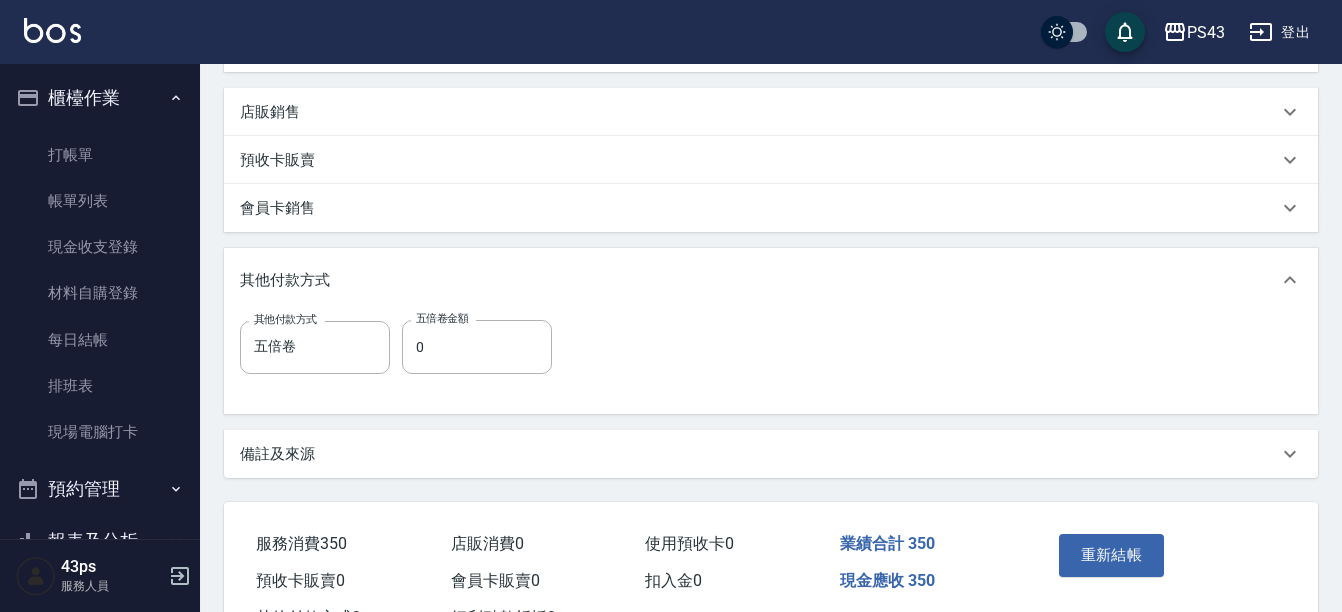 click on "Order detail 帳單詳細  (3) 帳單速查 帳單日期 2025/07/10 21:30 顧客姓名/手機號碼/編號 顧客姓名/手機號碼/編號 不留客資 服務人員姓名/編號 陳冠宇-6 服務人員姓名/編號 指定 不指定 項目消費 服務名稱/代號 洗剪269(226) 服務名稱/代號 價格 350 價格 洗-1 李怡芳-13 洗-1 指定 第三方卡券 第三方卡券 店販銷售 服務人員姓名/編號 服務人員姓名/編號 商品代號/名稱 商品代號/名稱 預收卡販賣 卡券名稱/代號 卡券名稱/代號 會員卡銷售 服務人員姓名/編號 服務人員姓名/編號 會員卡名稱/代號 會員卡名稱/代號 其他付款方式 其他付款方式 五倍卷 其他付款方式 五倍卷金額 0 五倍卷金額 備註及來源 備註 備註 訂單來源 ​ 訂單來源 服務消費  350 店販消費  0 使用預收卡  0 業績合計   350 預收卡販賣  0 會員卡販賣  0 扣入金  0 現金應收   350 其他付款方式  0 紅利點數折抵  0 重新結帳" at bounding box center [771, 124] 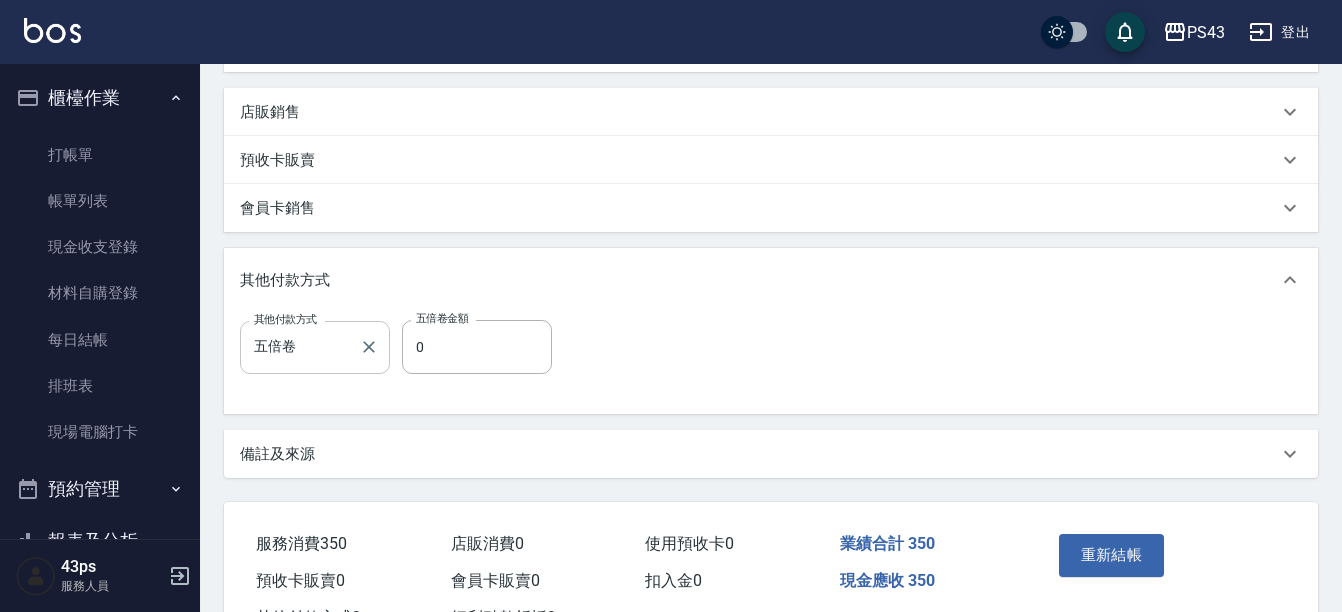 click on "五倍卷" at bounding box center (300, 347) 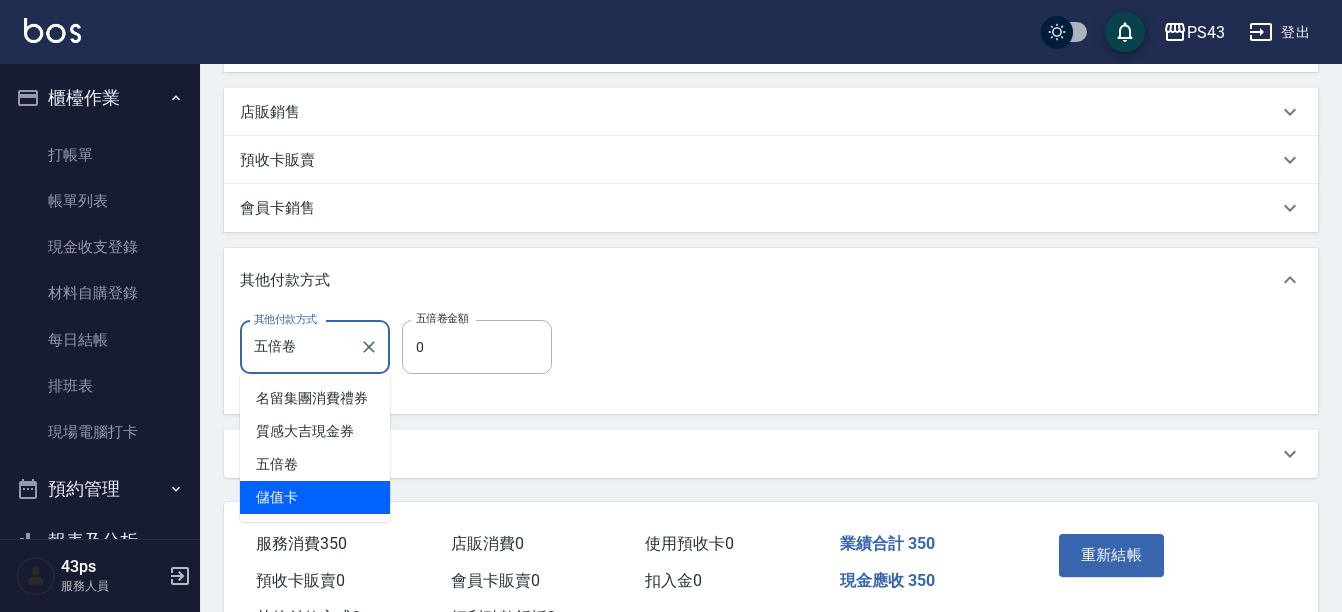 click on "儲值卡" at bounding box center (315, 497) 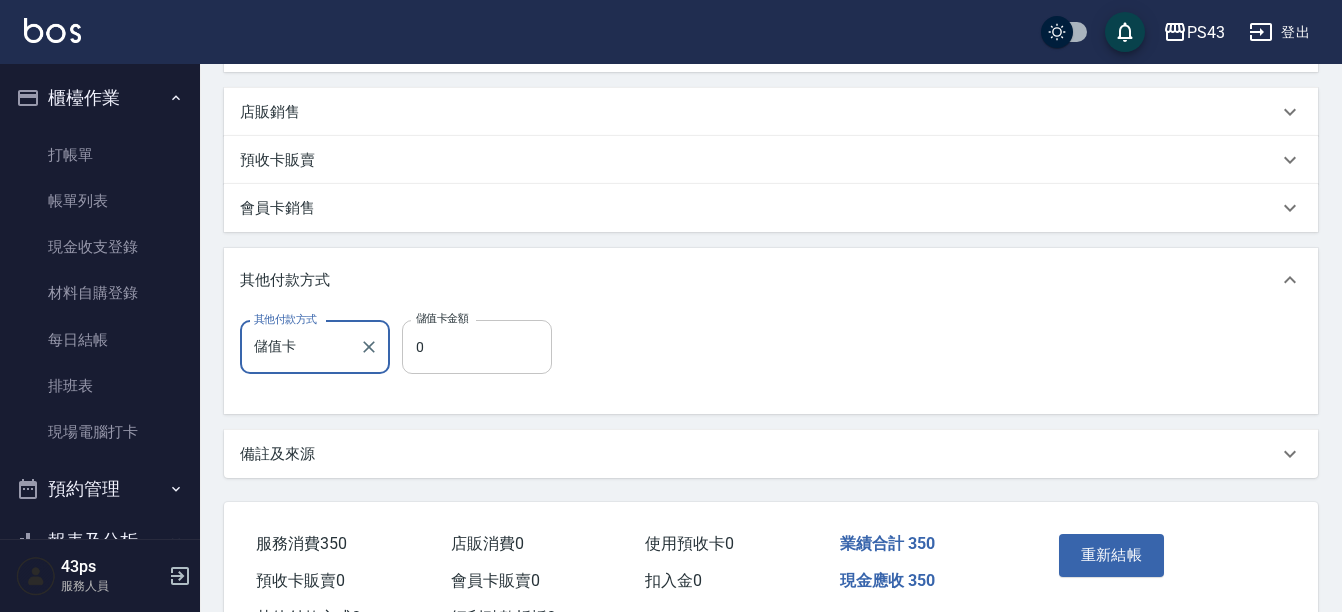 click on "0" at bounding box center [477, 347] 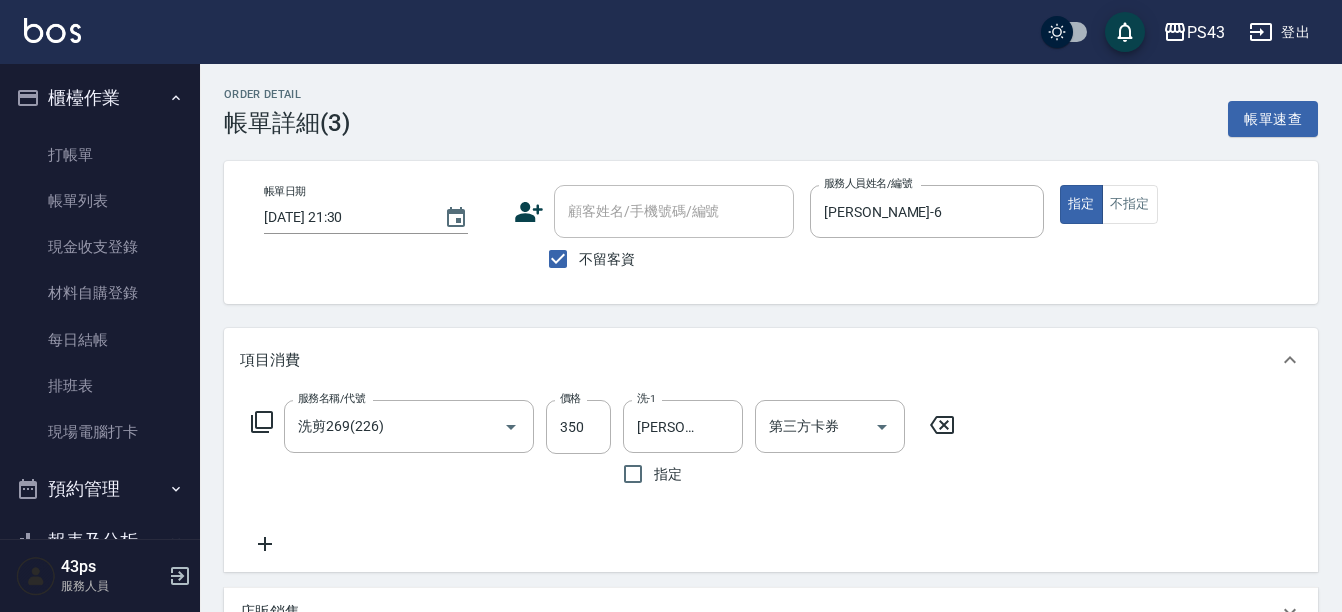 scroll, scrollTop: 582, scrollLeft: 0, axis: vertical 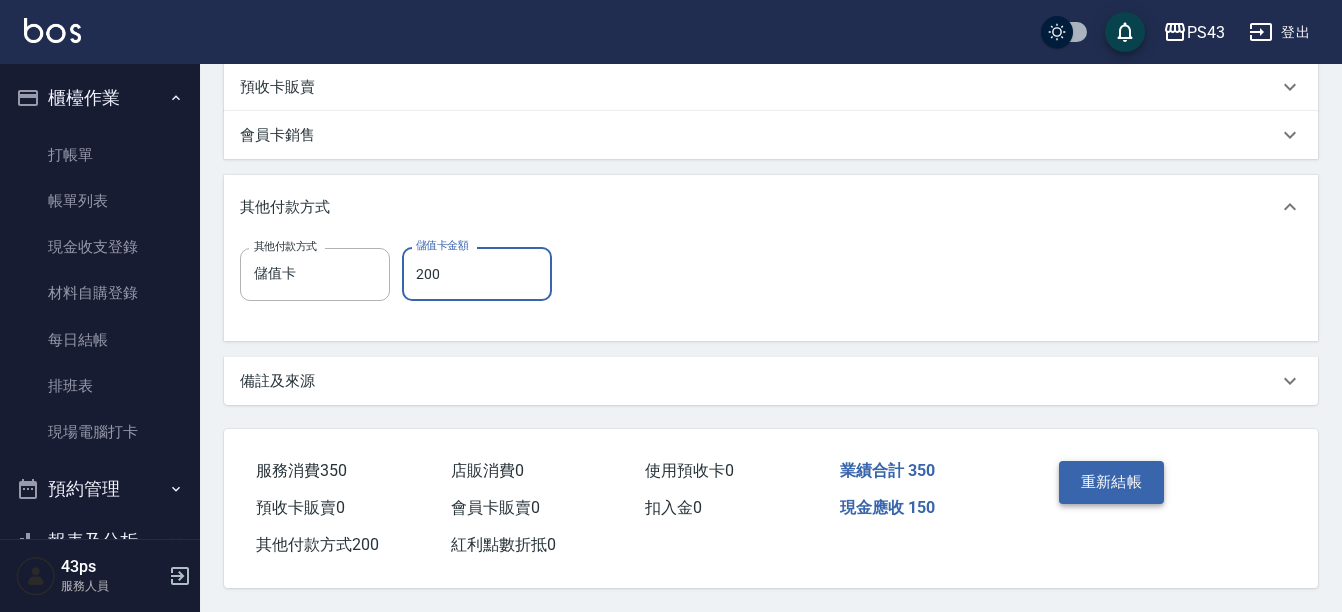 type on "200" 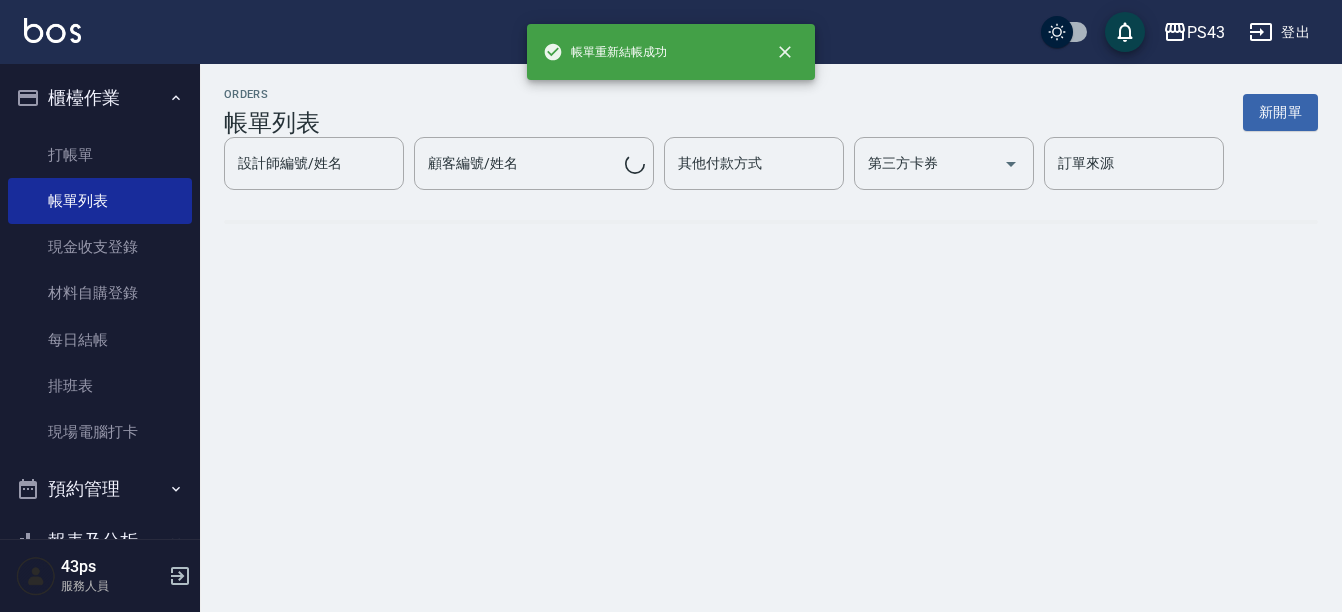 scroll, scrollTop: 0, scrollLeft: 0, axis: both 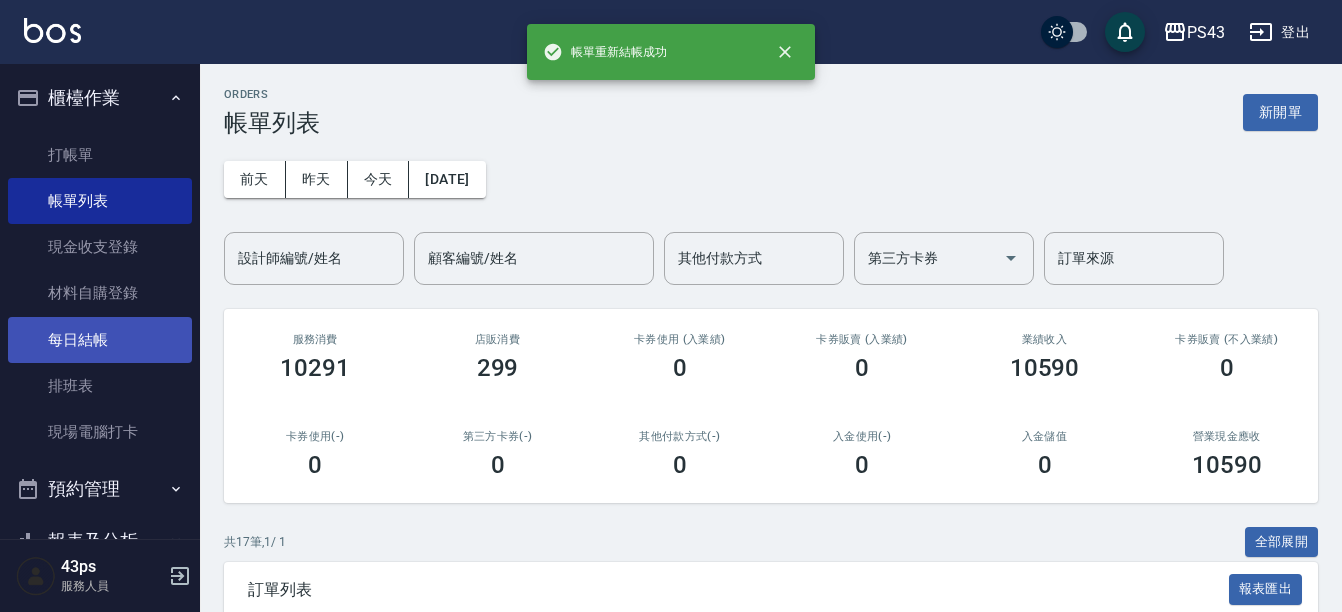 click on "每日結帳" at bounding box center [100, 340] 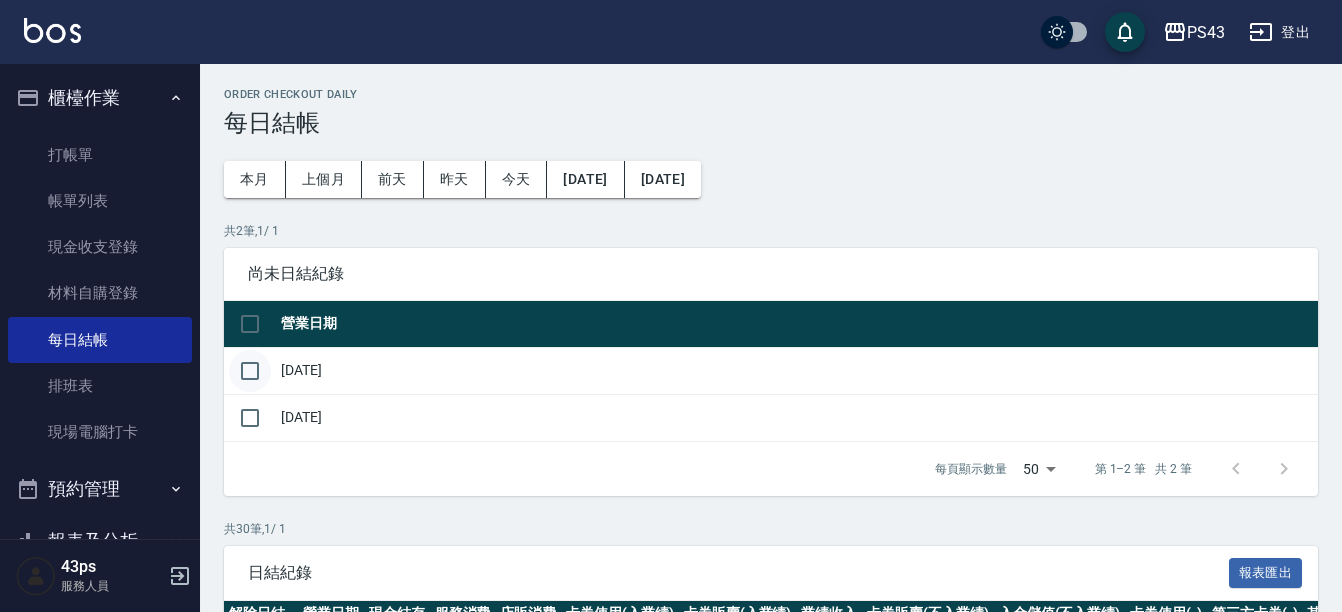 click at bounding box center (250, 371) 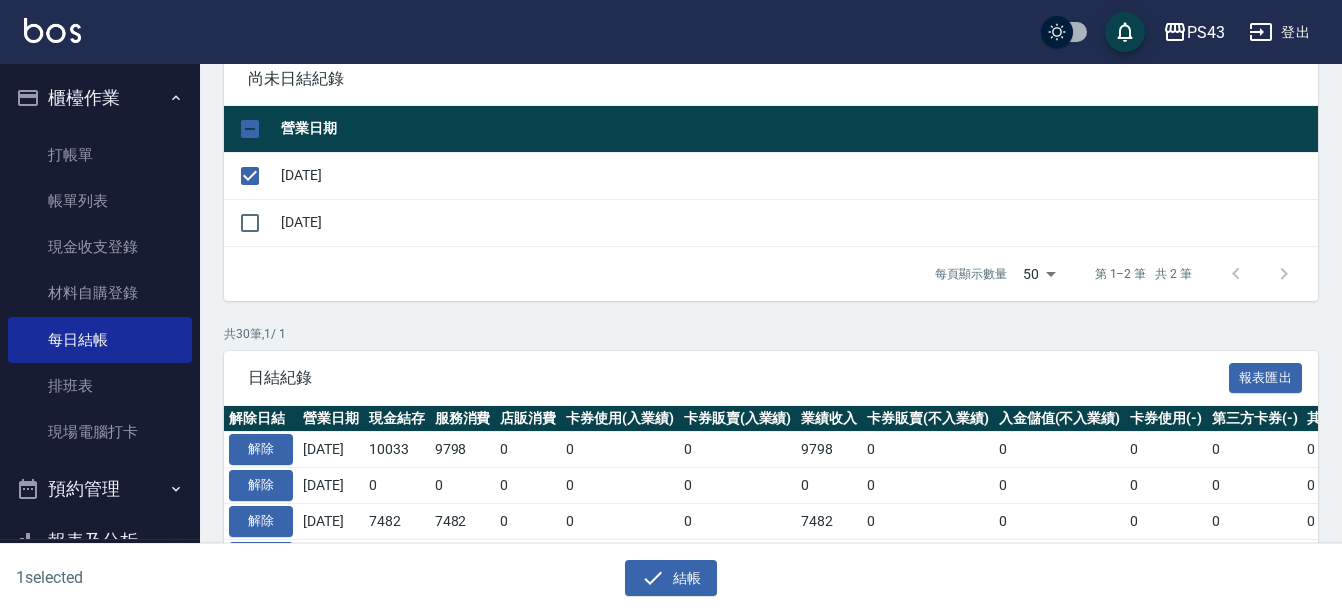 scroll, scrollTop: 200, scrollLeft: 0, axis: vertical 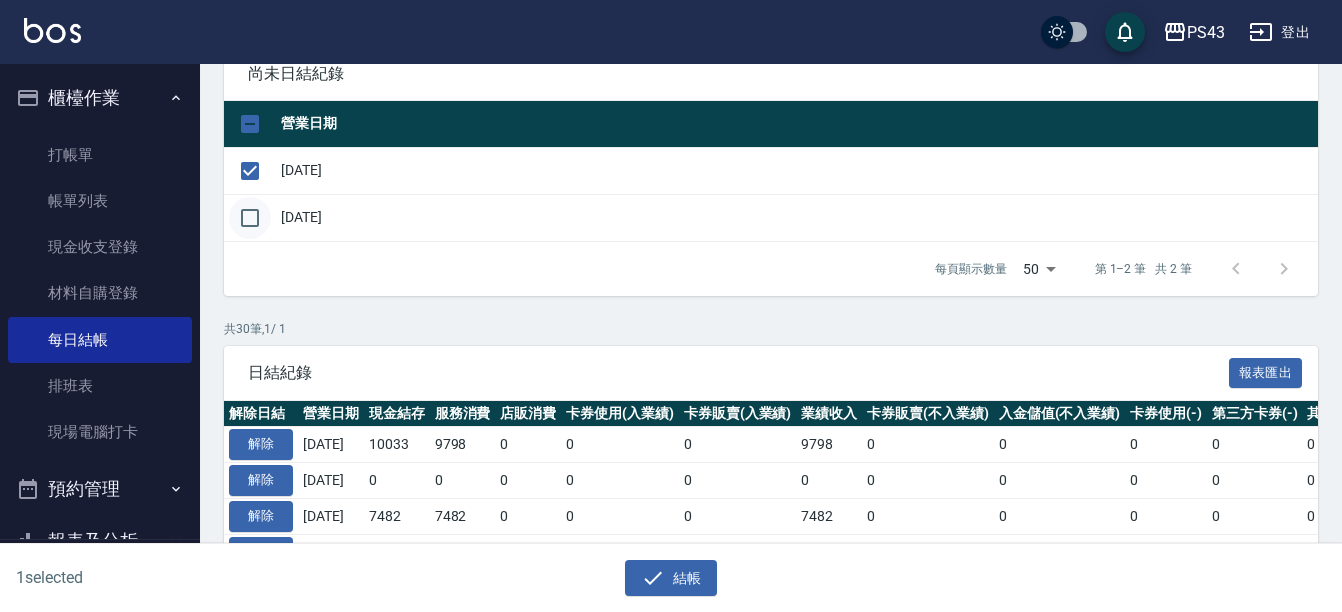 click at bounding box center (250, 218) 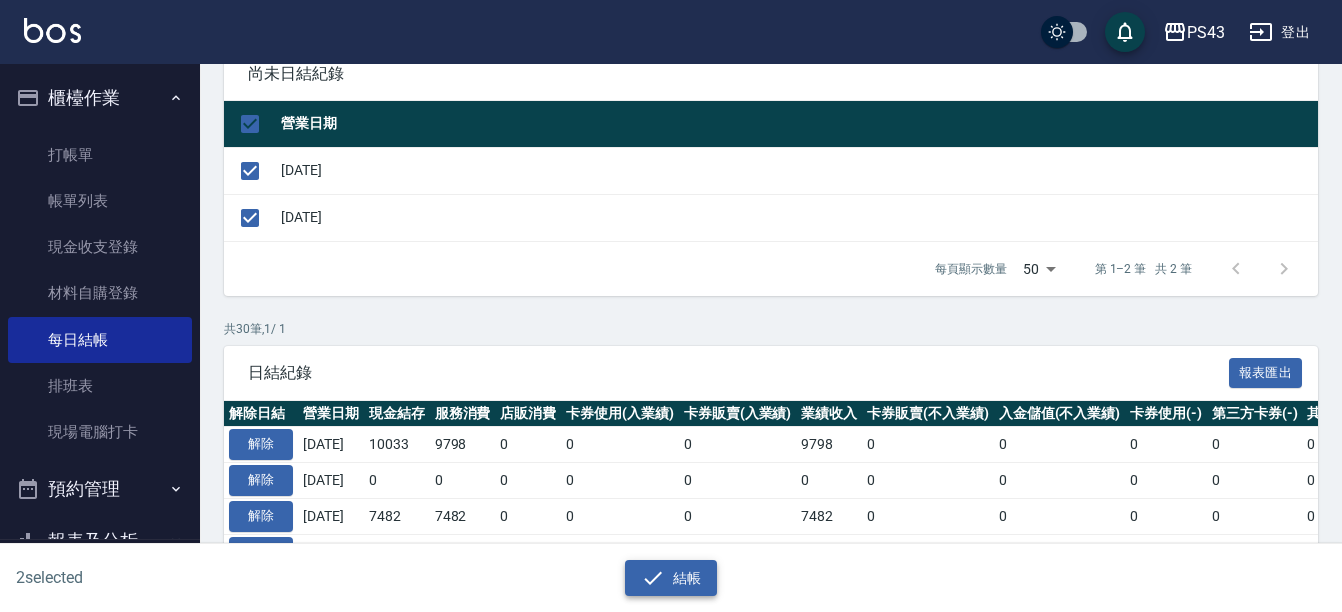 click 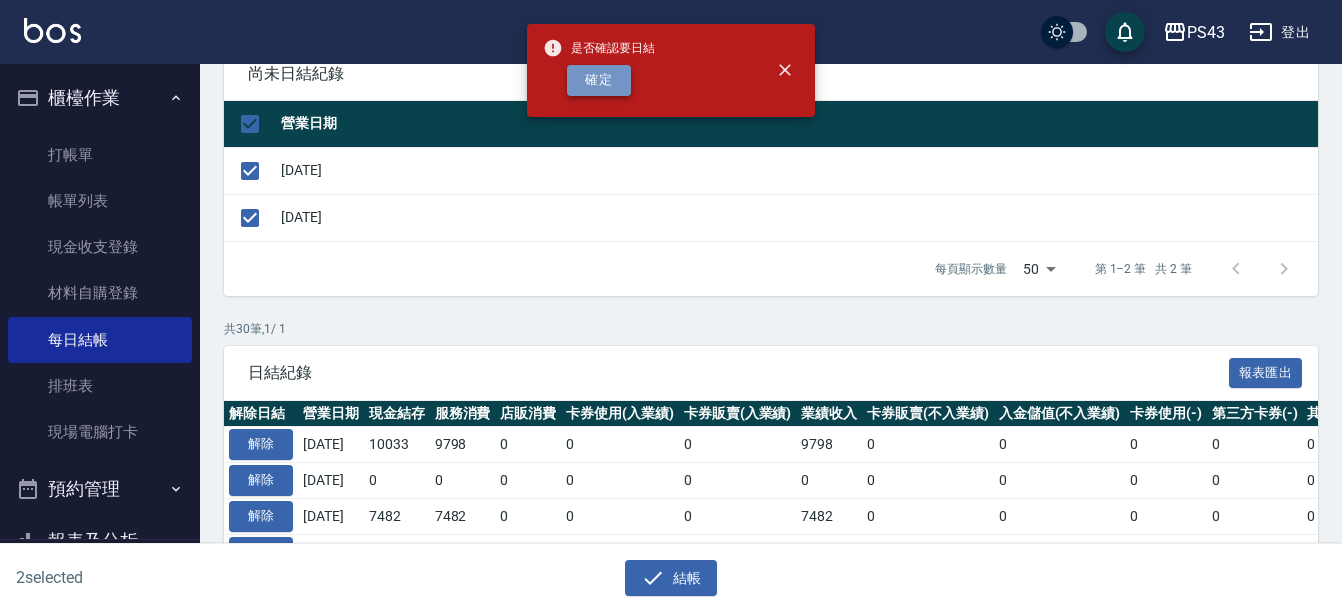 click on "確定" at bounding box center (599, 80) 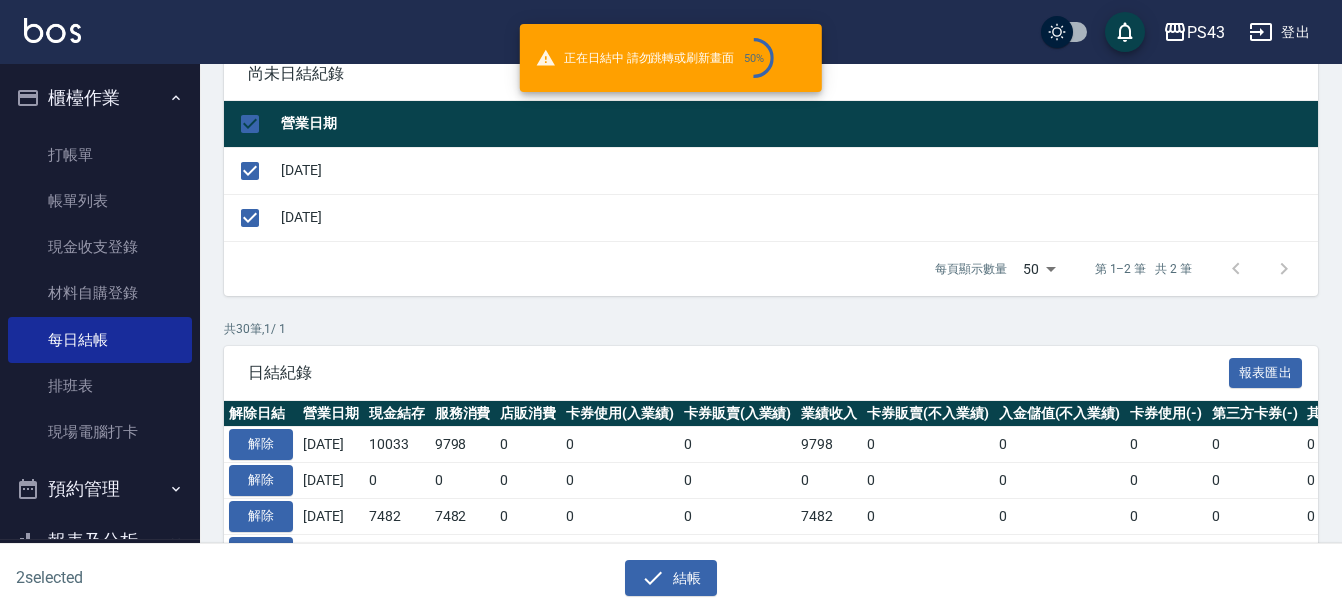 checkbox on "false" 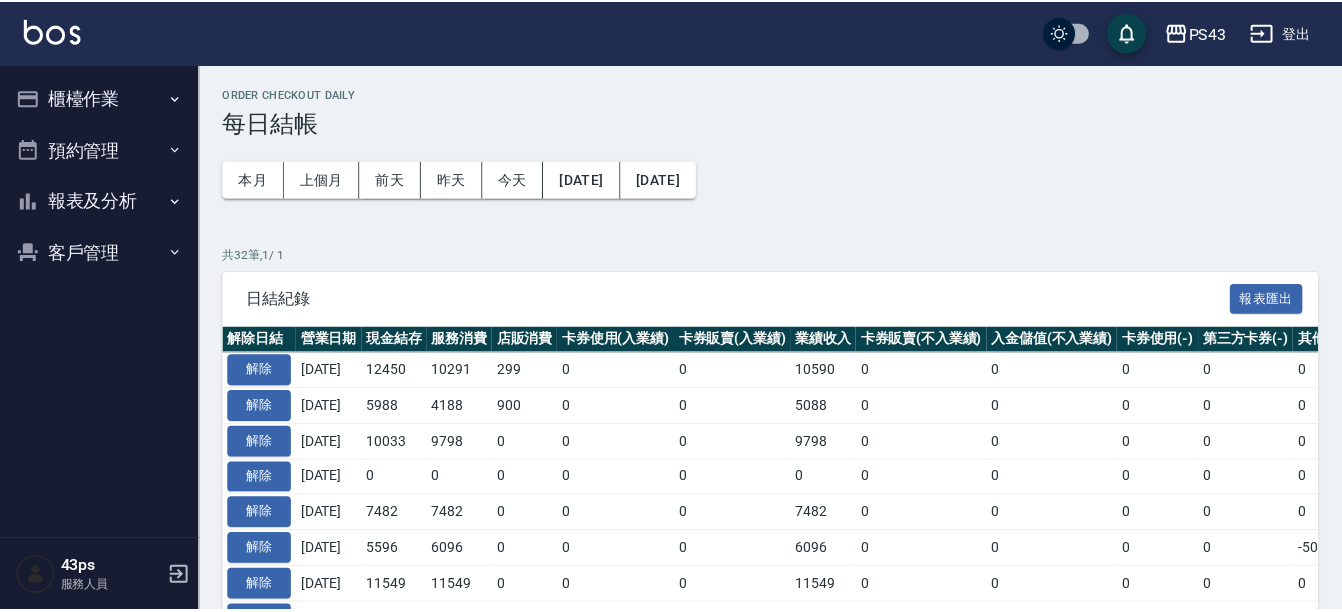 scroll, scrollTop: 200, scrollLeft: 0, axis: vertical 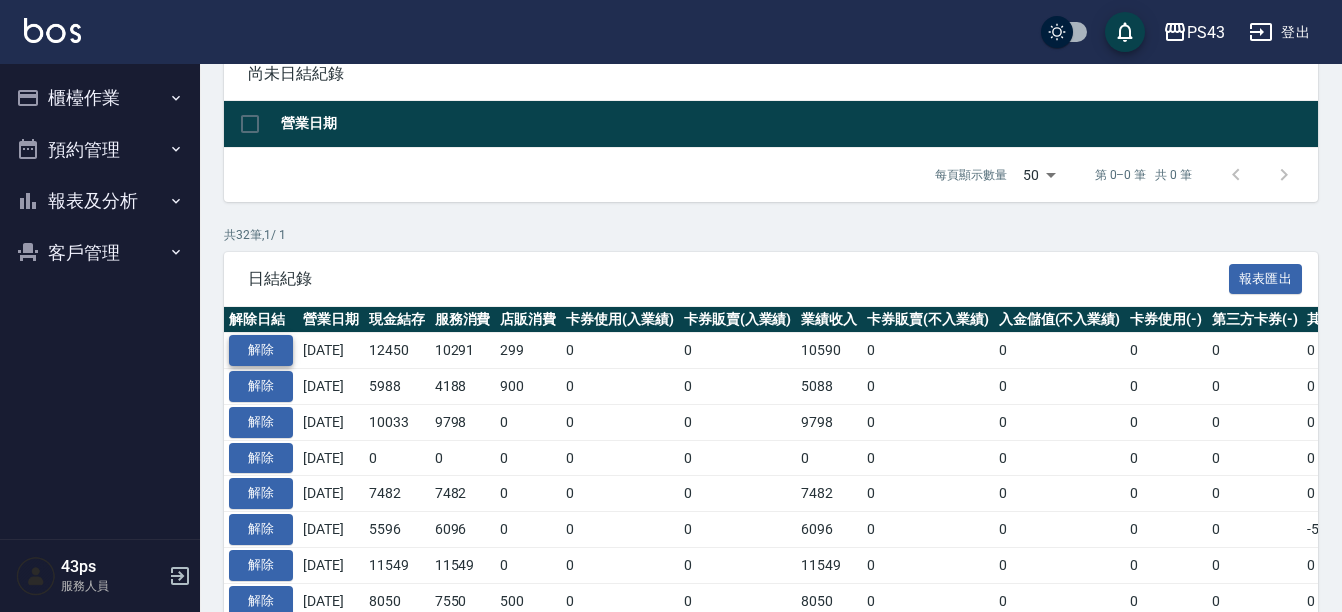 click on "解除" at bounding box center [261, 350] 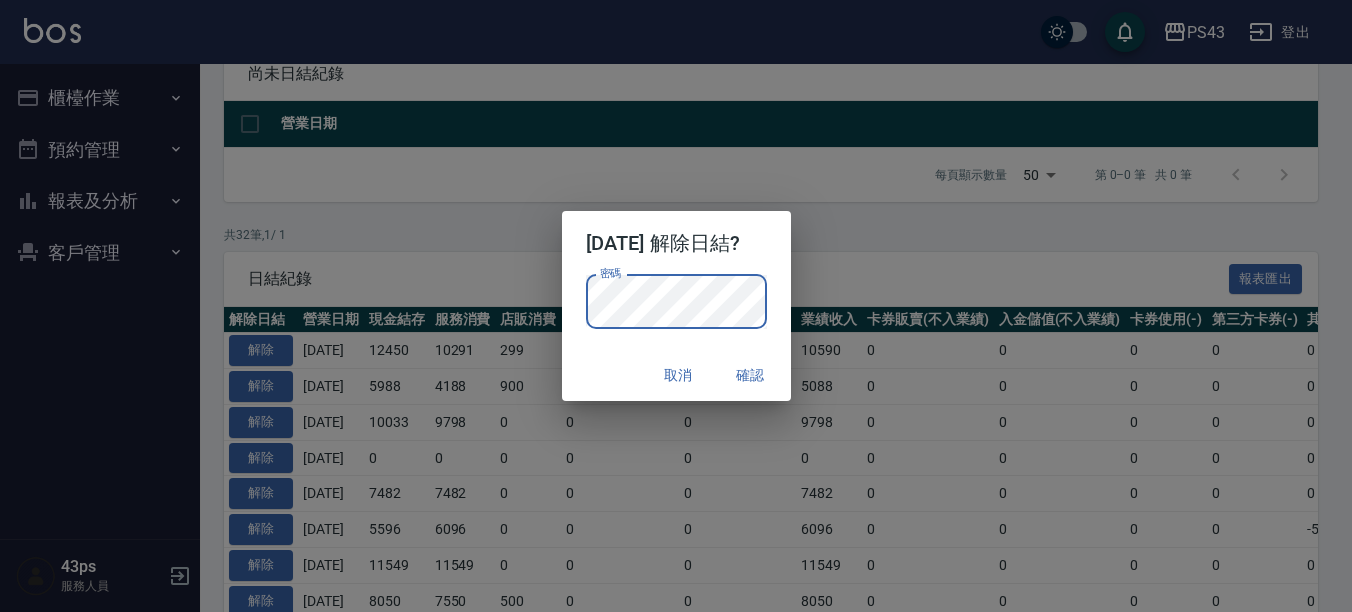 click on "確認" at bounding box center [751, 375] 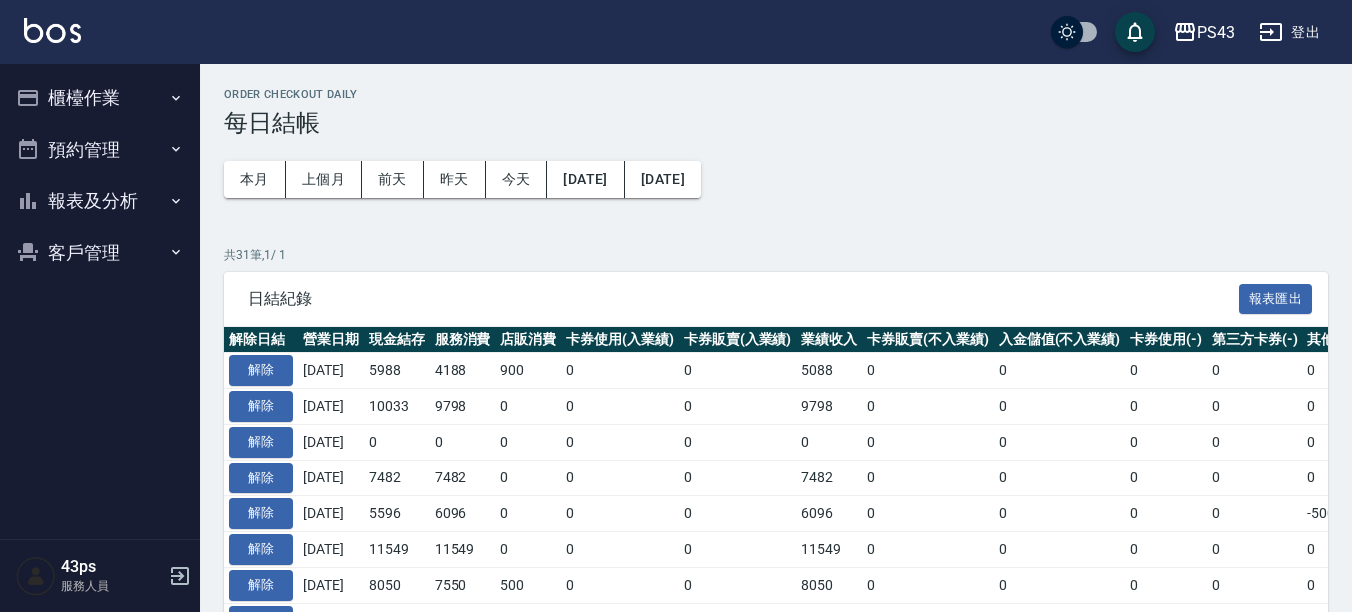 scroll, scrollTop: 0, scrollLeft: 0, axis: both 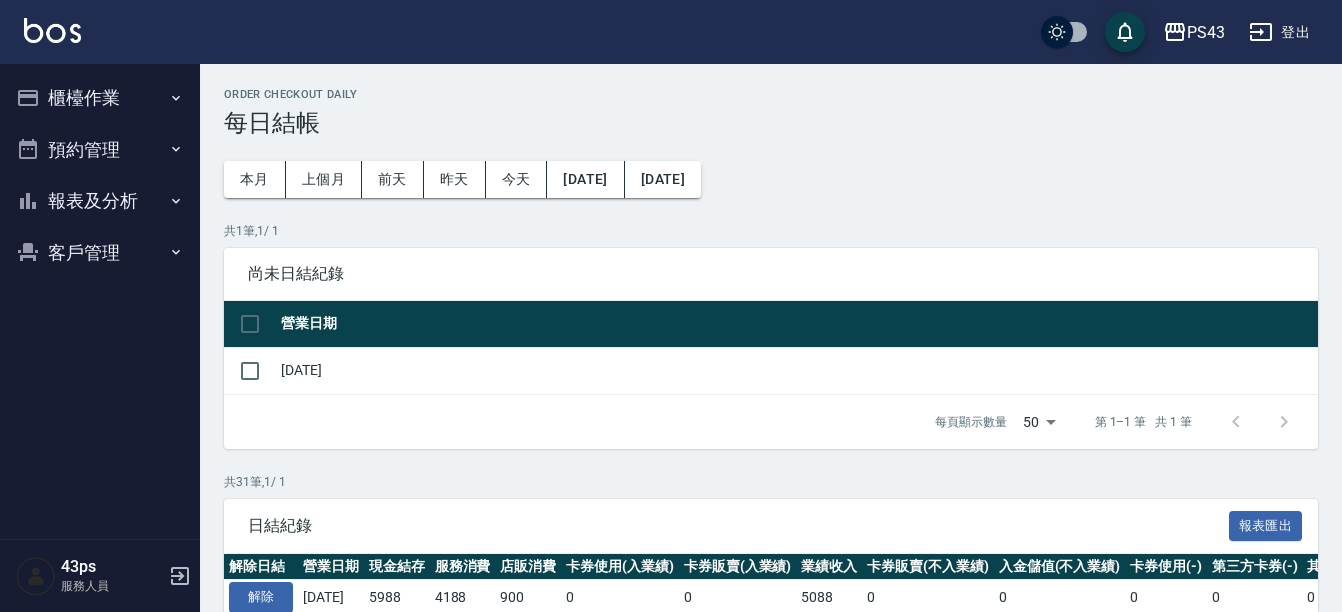 click on "櫃檯作業" at bounding box center [100, 98] 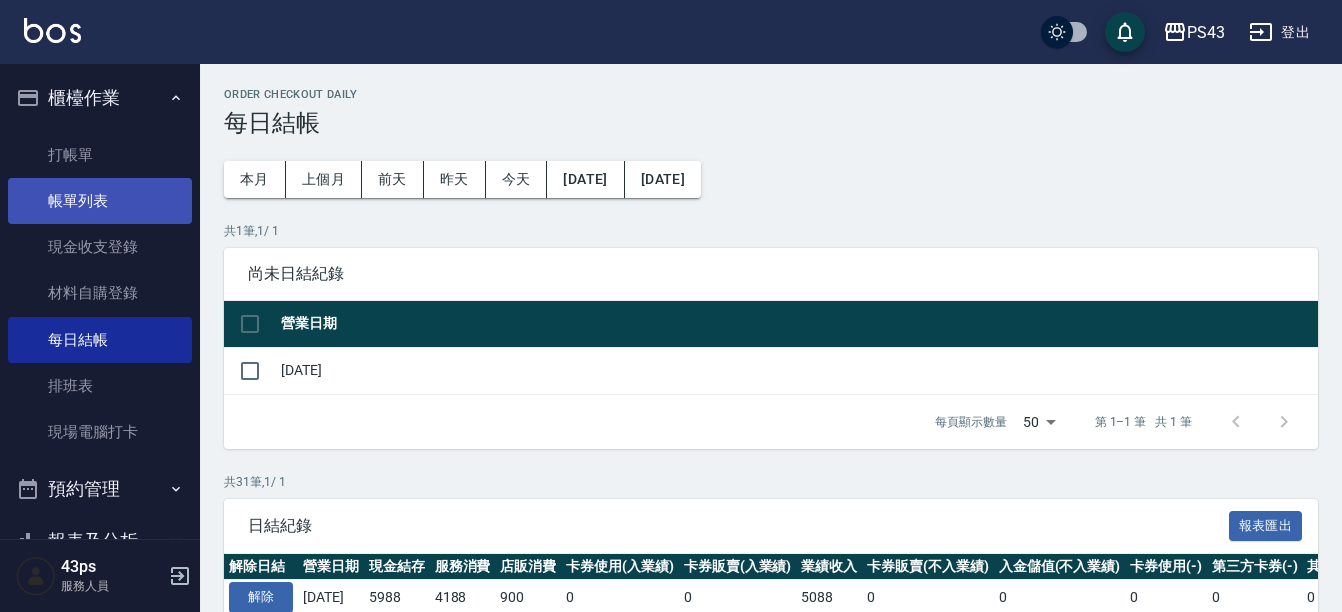 click on "帳單列表" at bounding box center (100, 201) 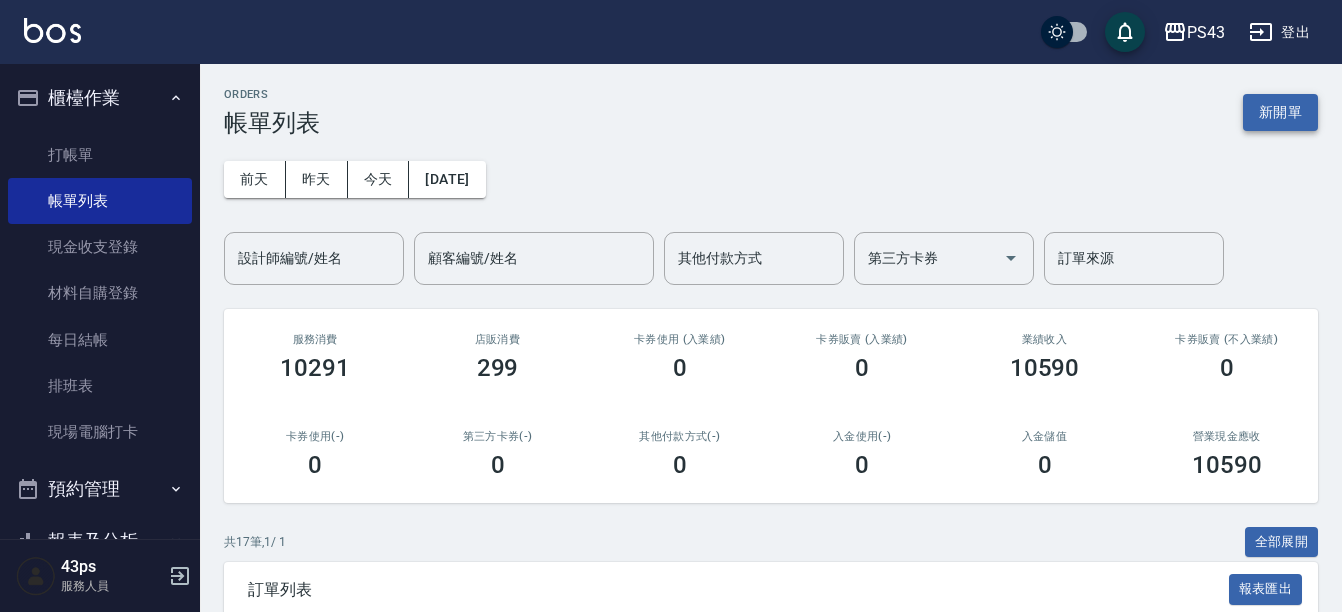 click on "新開單" at bounding box center (1280, 112) 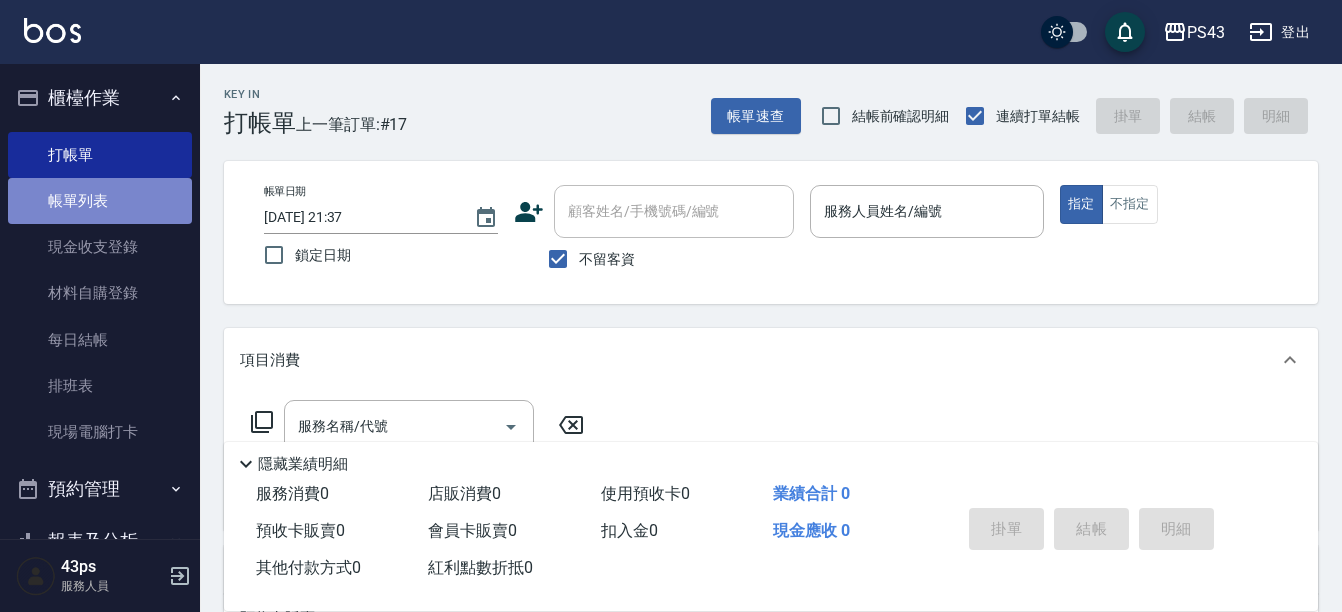 click on "帳單列表" at bounding box center (100, 201) 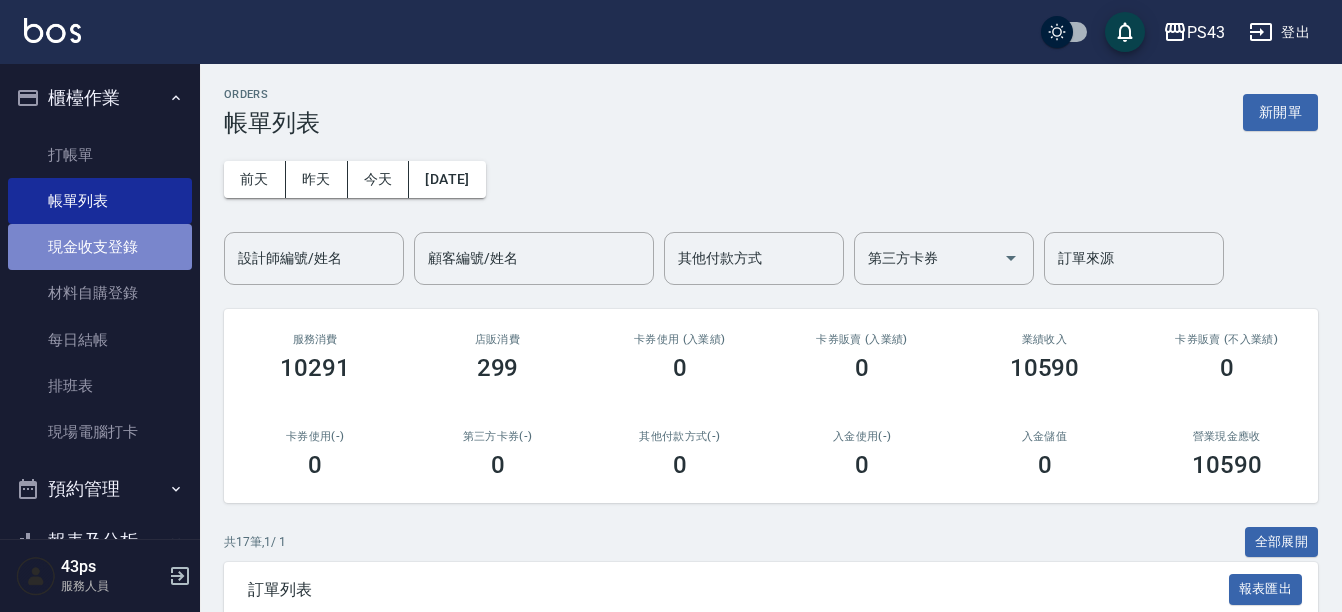 click on "現金收支登錄" at bounding box center (100, 247) 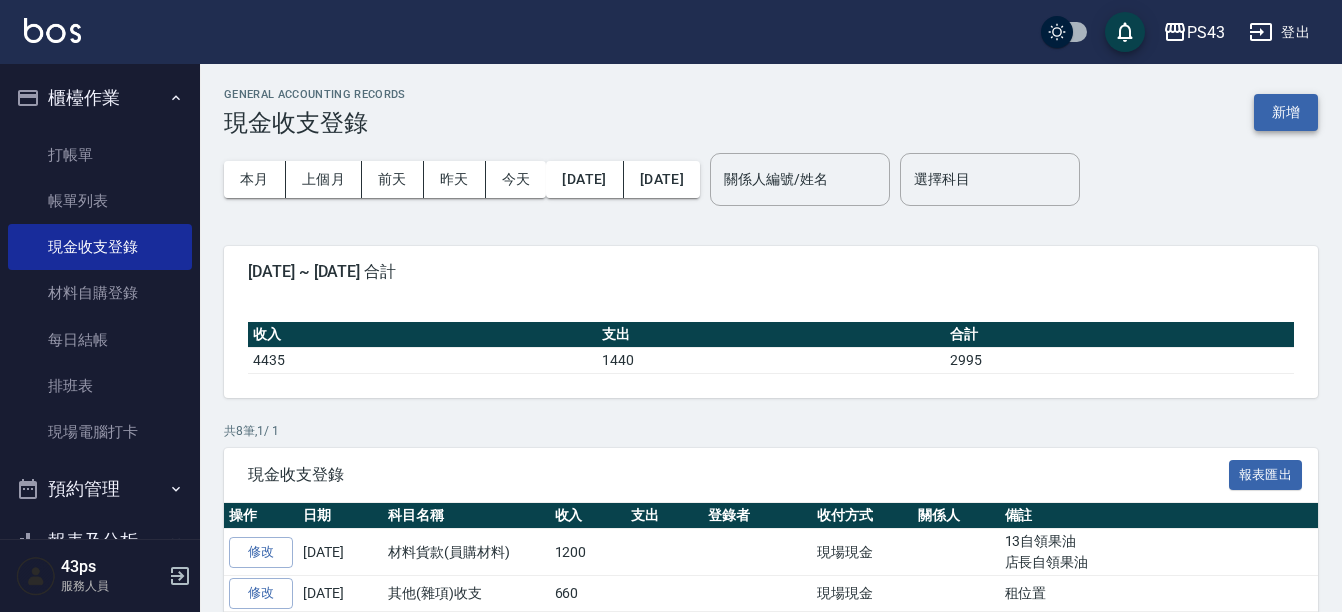 click on "新增" at bounding box center [1286, 112] 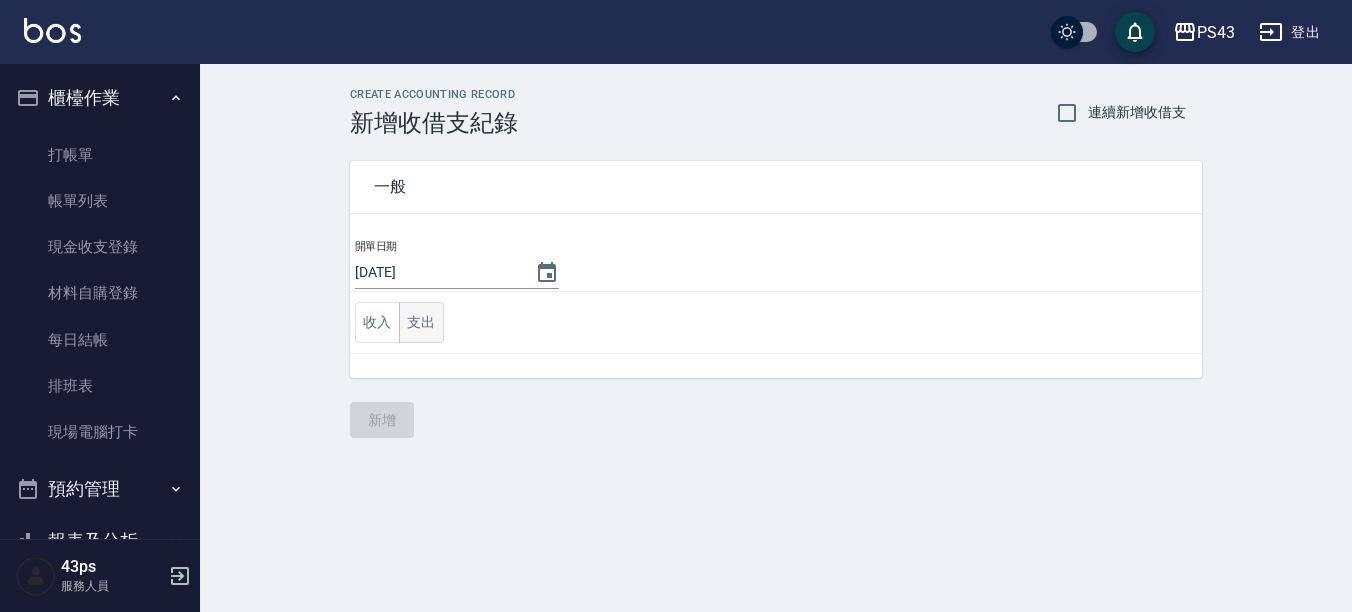 click on "支出" at bounding box center (421, 322) 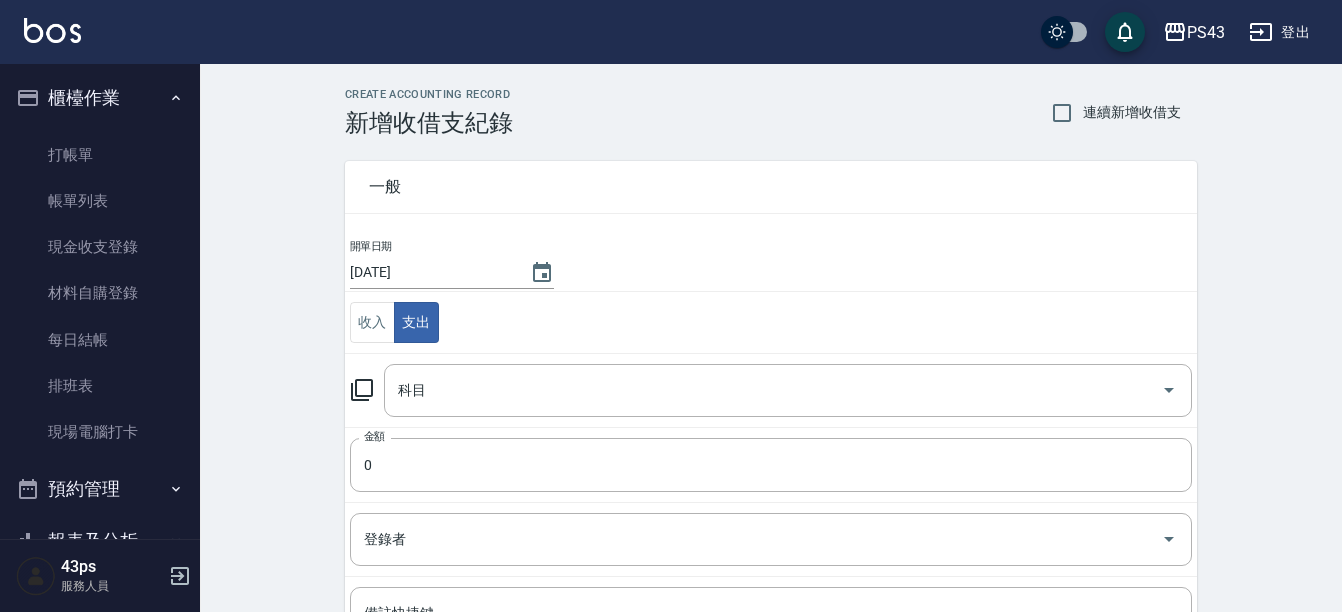 click 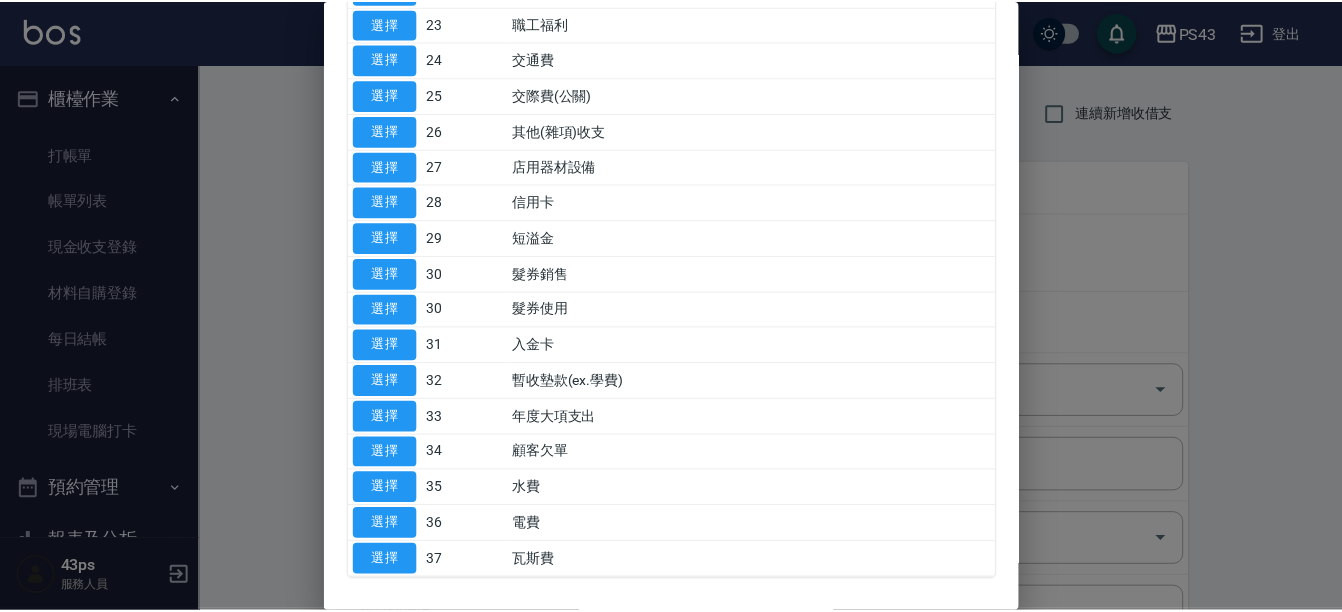 scroll, scrollTop: 1000, scrollLeft: 0, axis: vertical 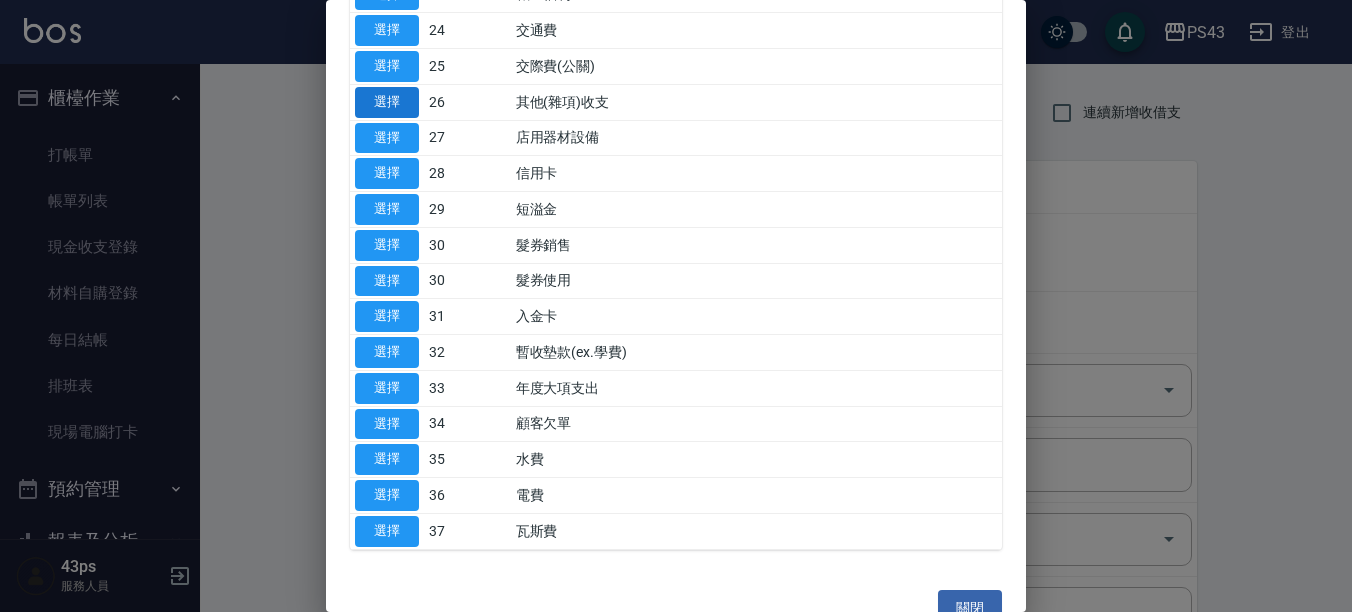 click on "選擇" at bounding box center (387, 102) 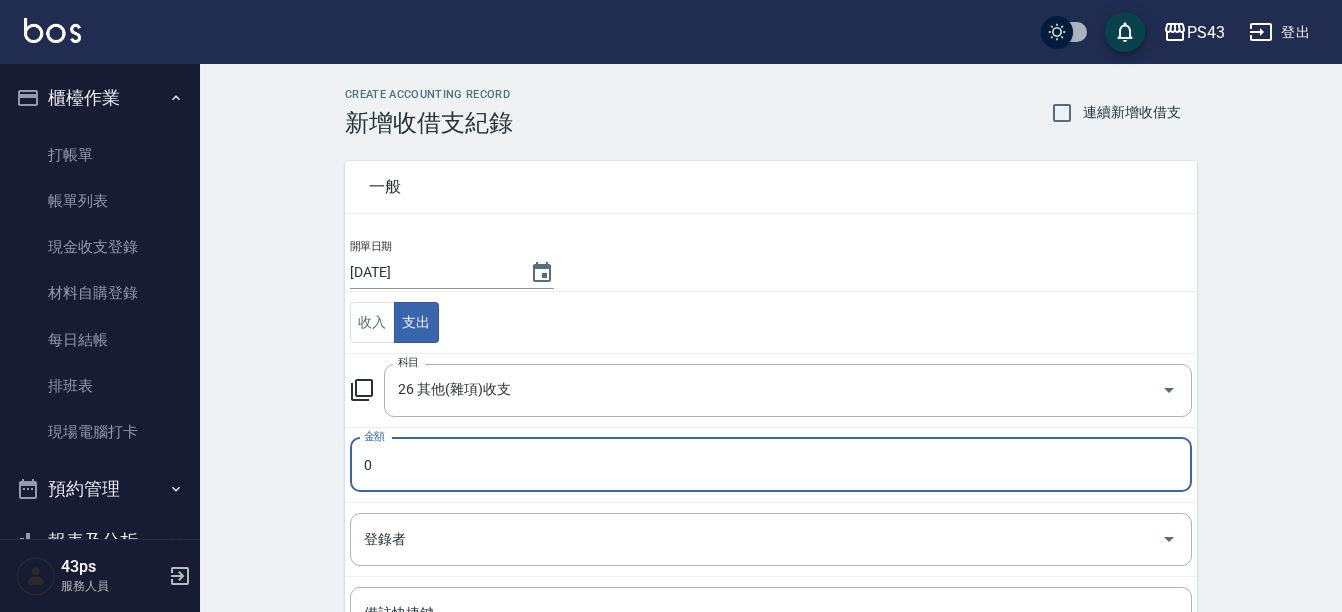 click on "0" at bounding box center (771, 465) 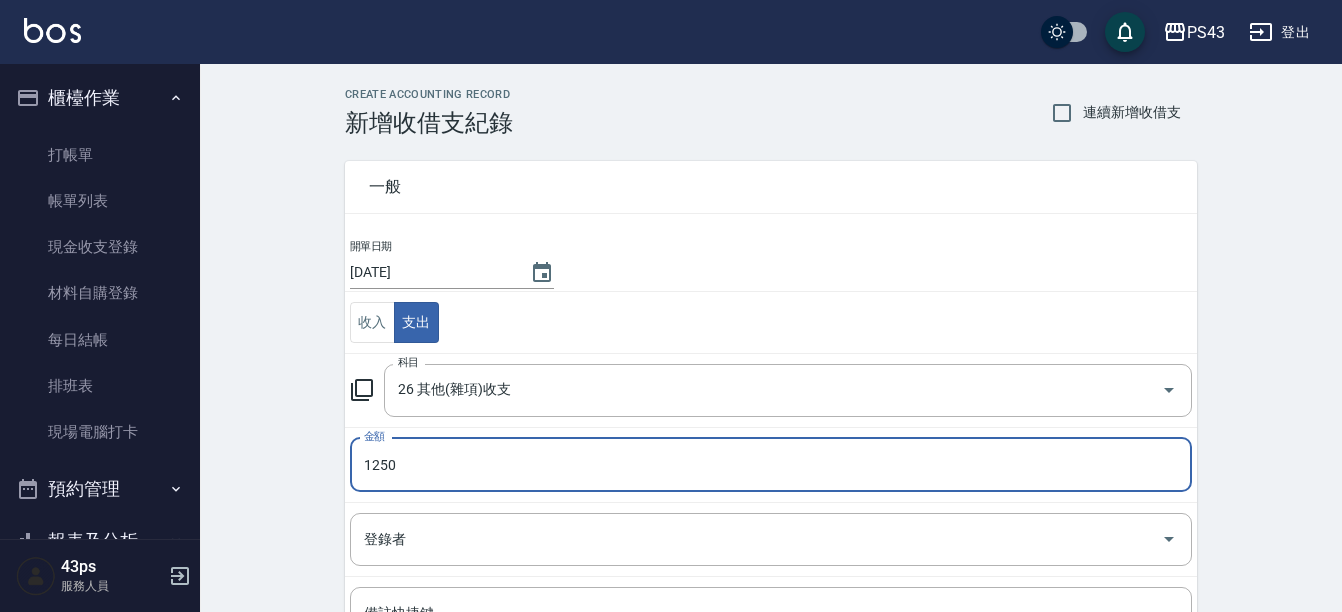 type on "1250" 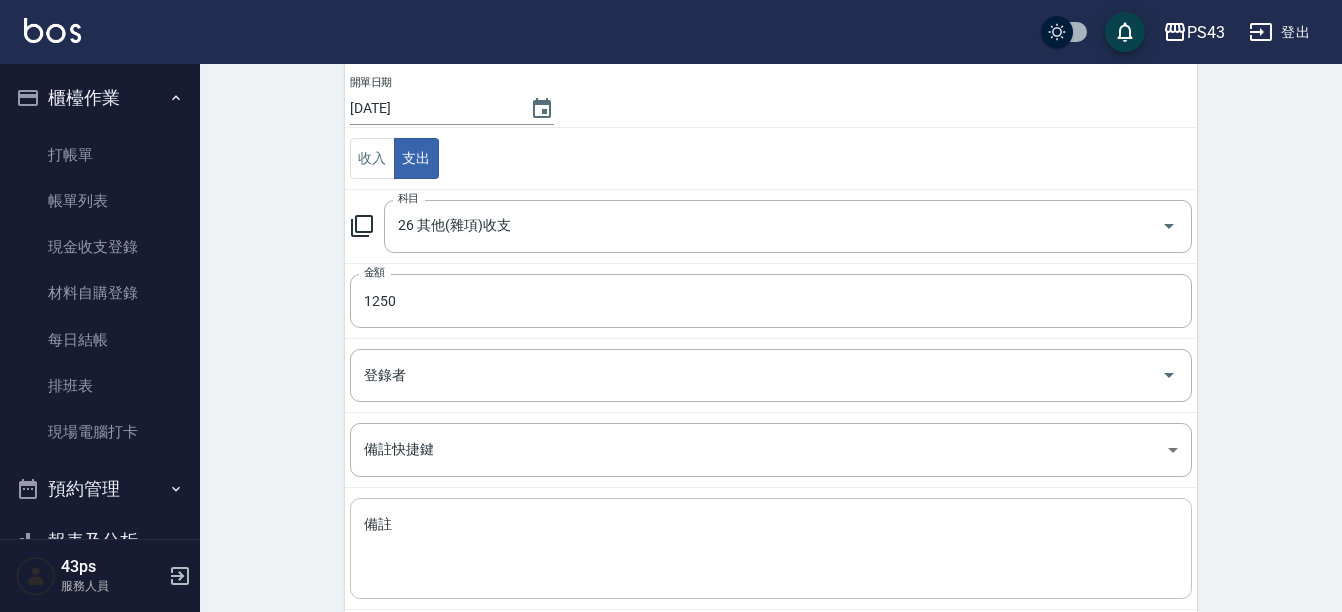 scroll, scrollTop: 200, scrollLeft: 0, axis: vertical 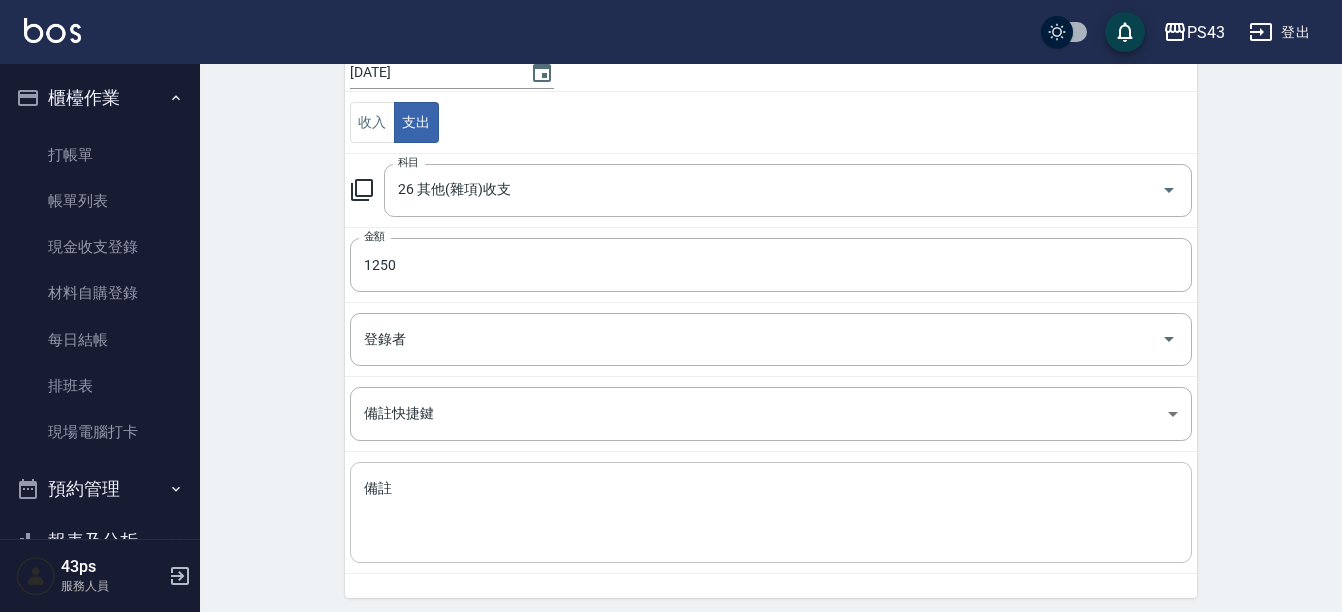 click on "備註" at bounding box center [771, 513] 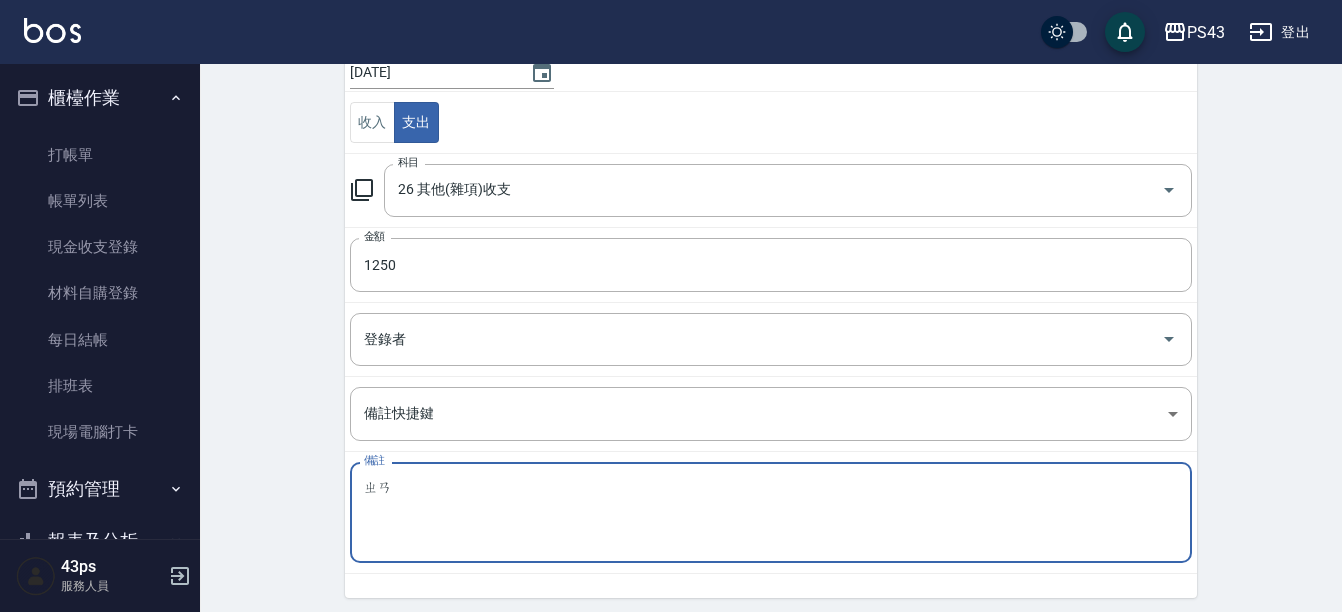 type on "站" 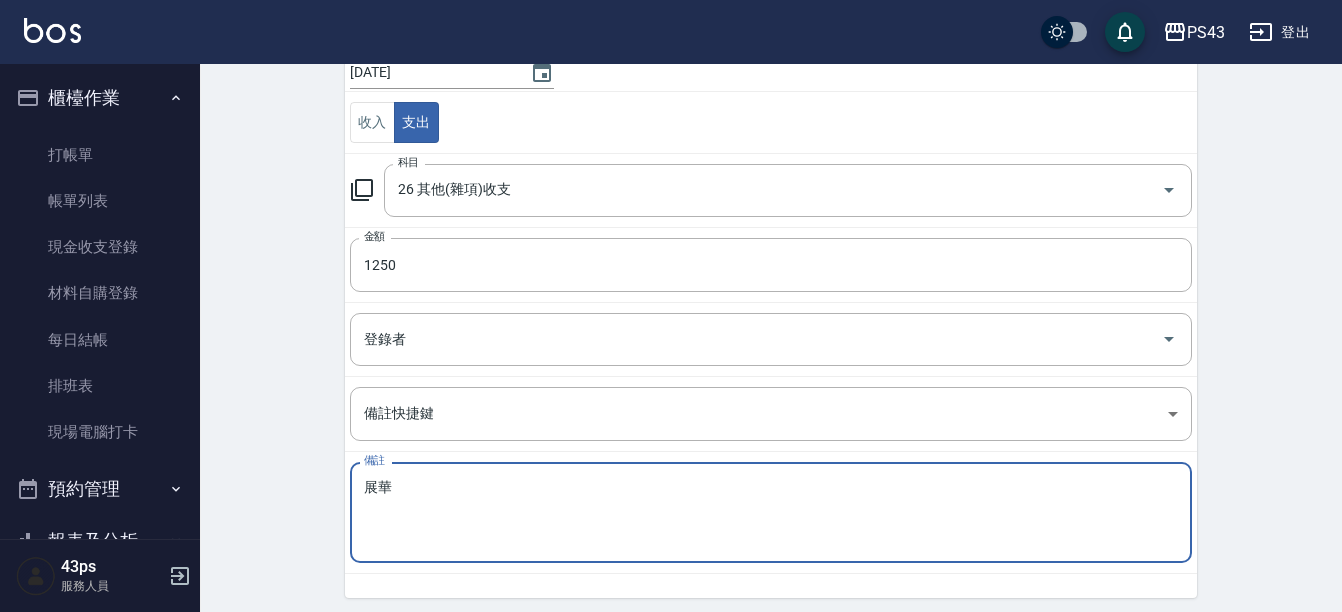 scroll, scrollTop: 271, scrollLeft: 0, axis: vertical 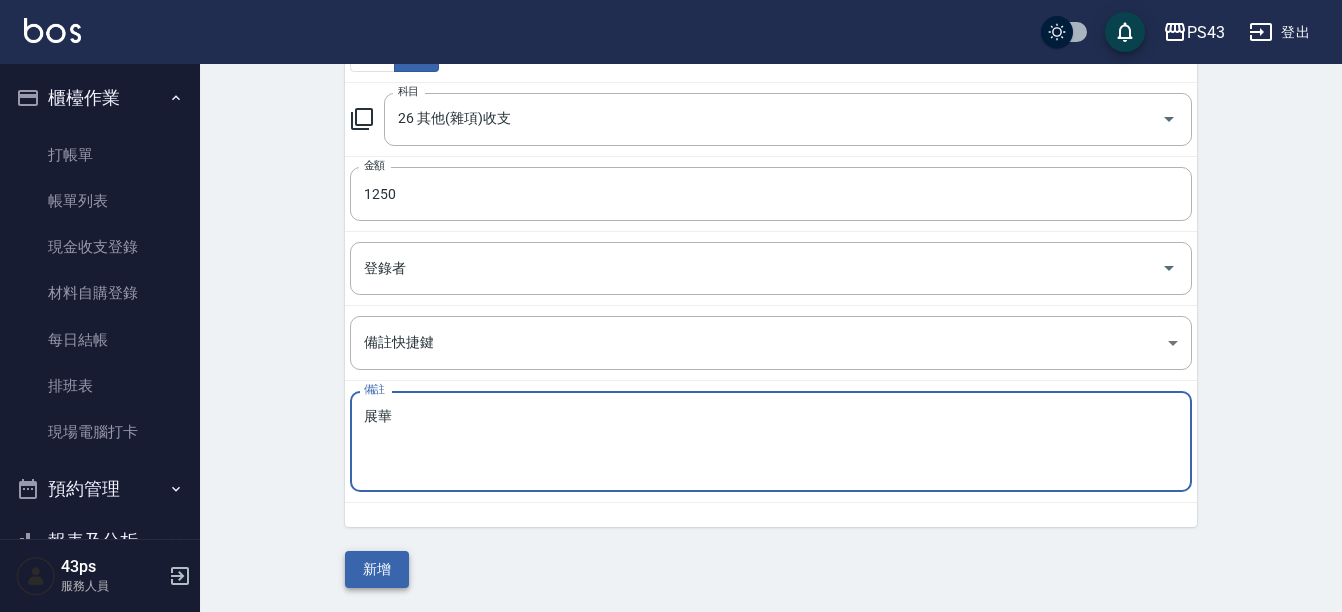 type on "展華" 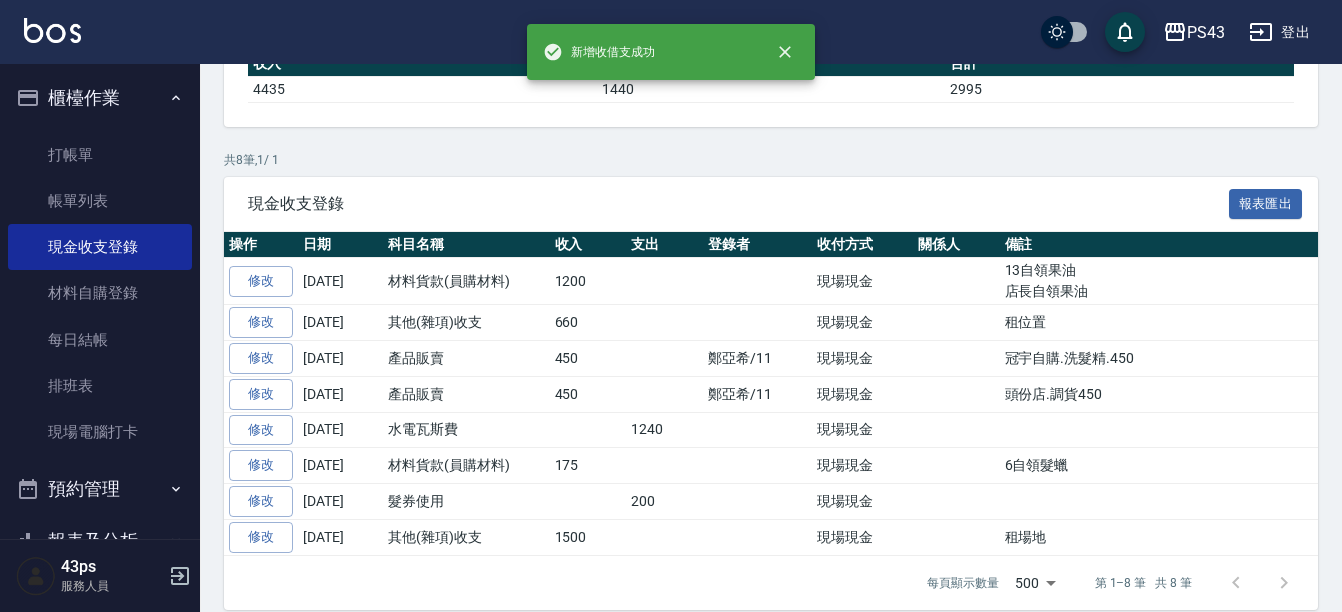 scroll, scrollTop: 0, scrollLeft: 0, axis: both 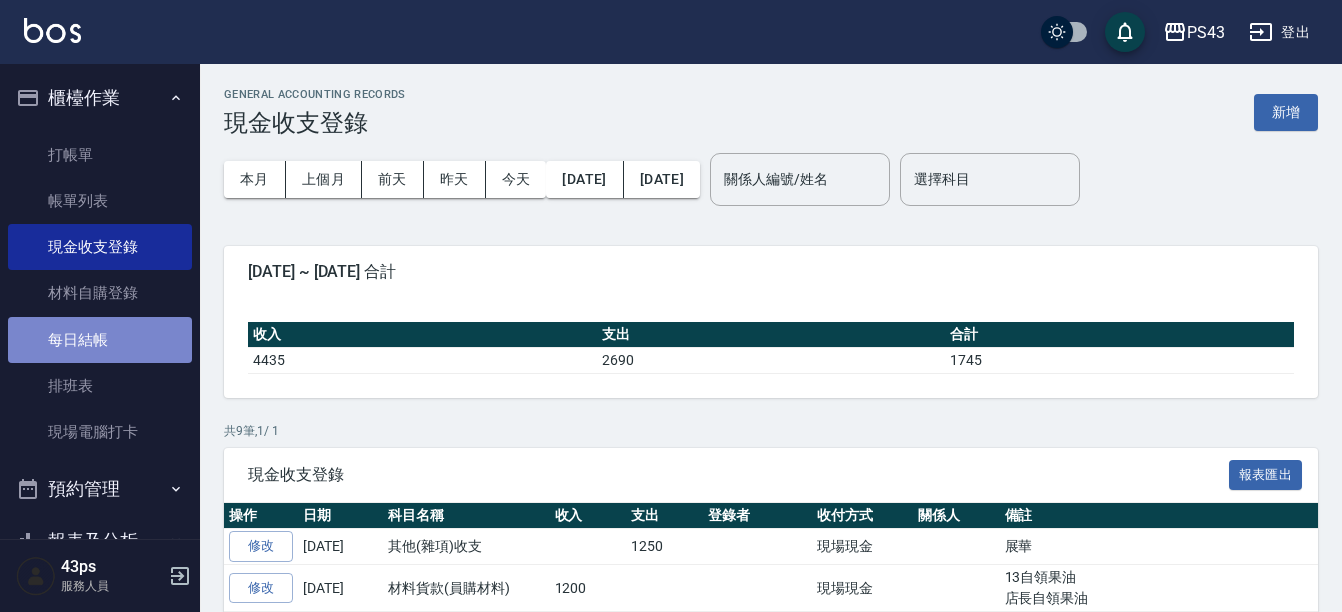 click on "每日結帳" at bounding box center [100, 340] 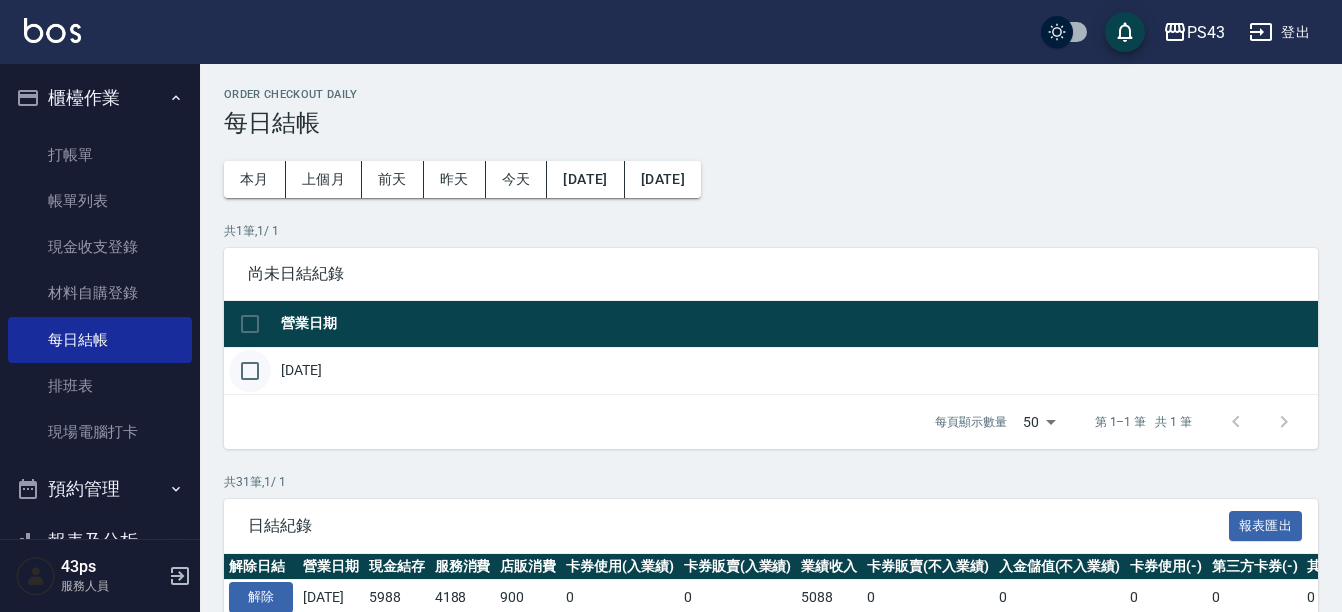 click at bounding box center [250, 371] 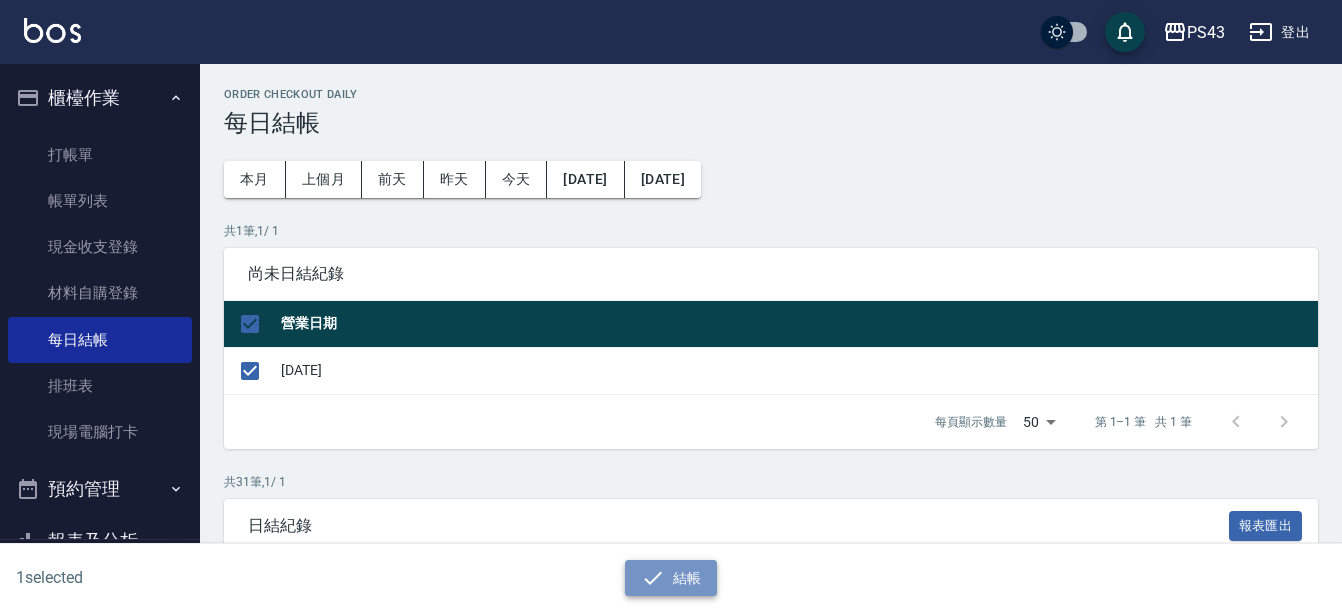click on "結帳" at bounding box center (671, 578) 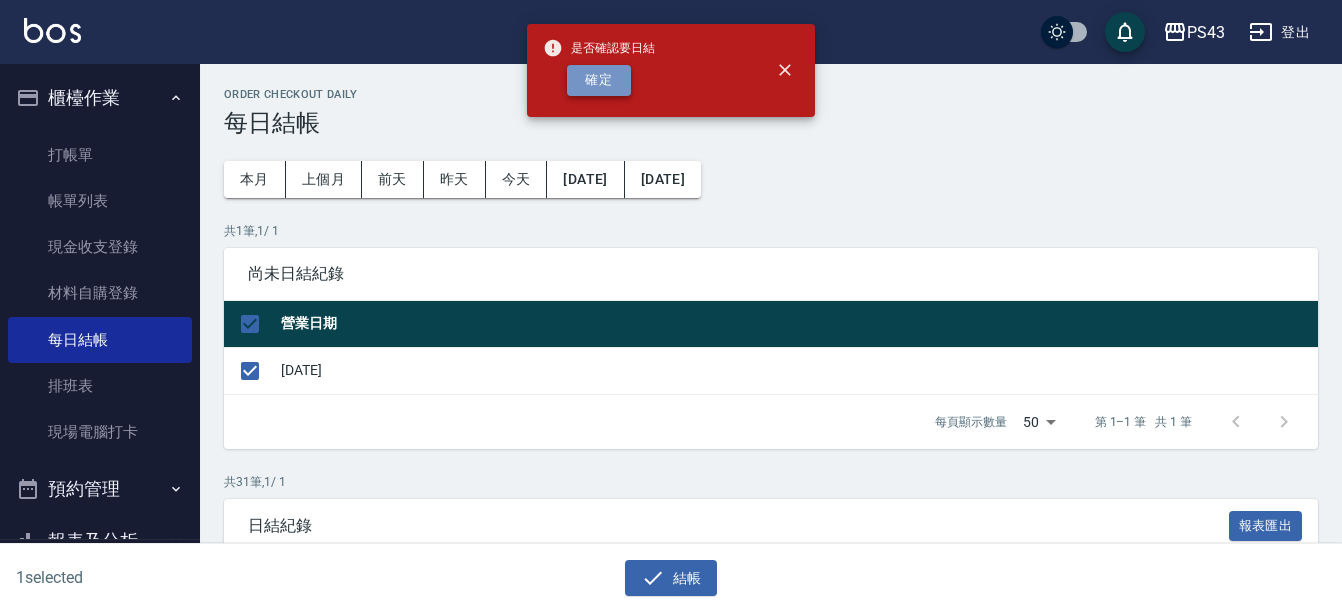 click on "確定" at bounding box center (599, 80) 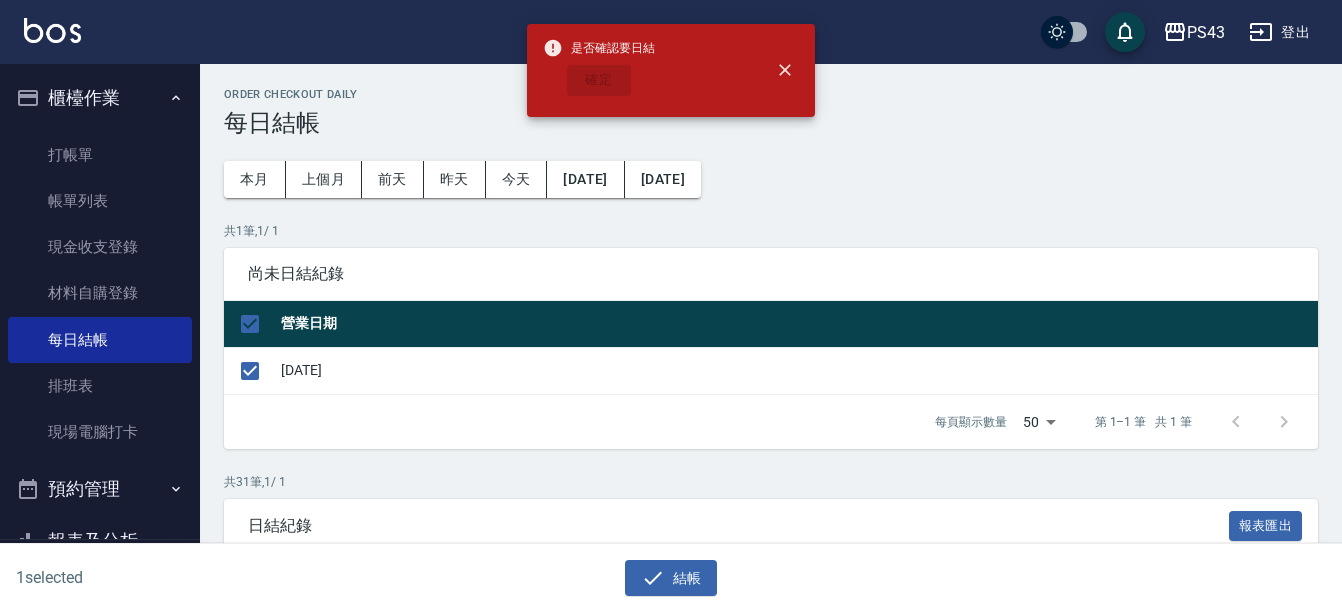 checkbox on "false" 